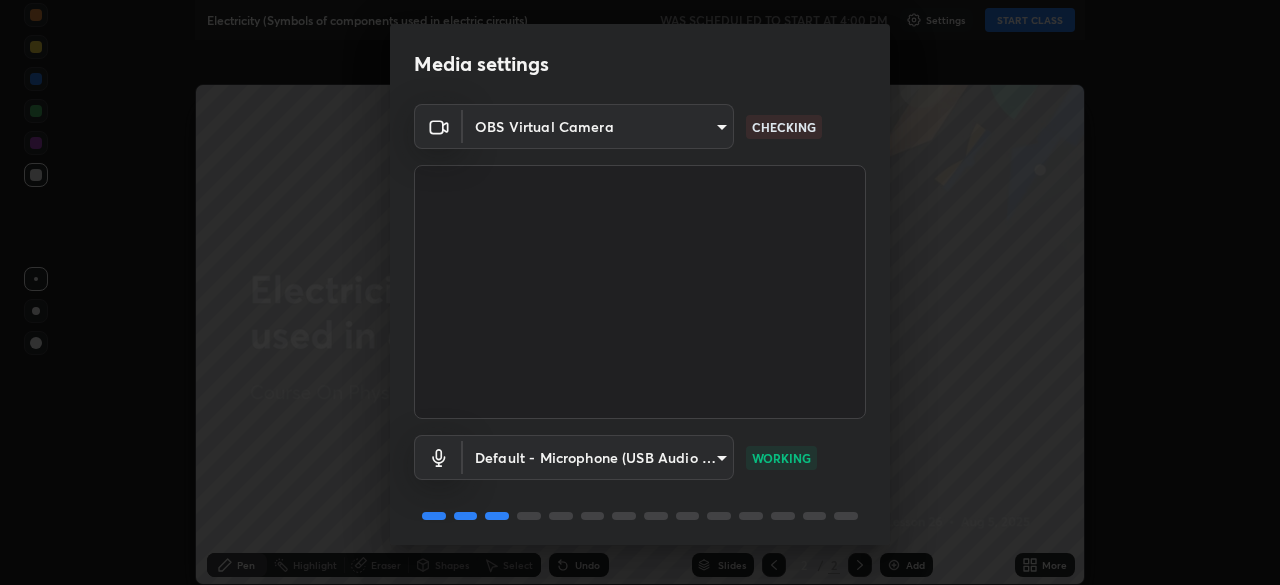 scroll, scrollTop: 0, scrollLeft: 0, axis: both 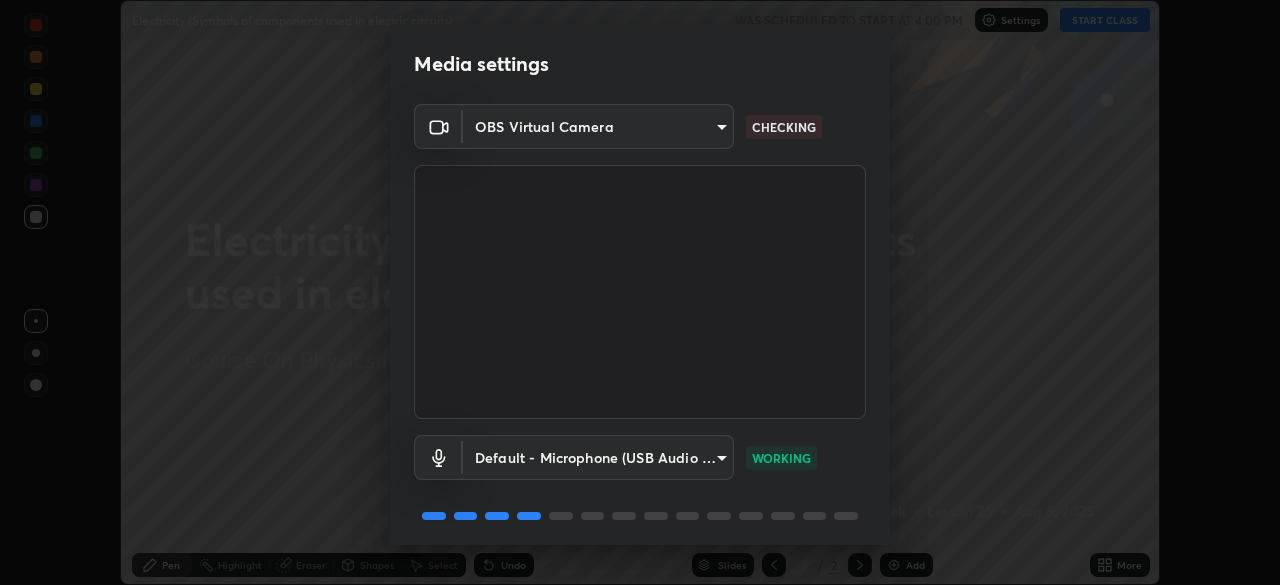 click on "Erase all Electricity (Symbols of components used in electric circuits) WAS SCHEDULED TO START AT  4:00 PM Settings START CLASS Setting up your live class Electricity (Symbols of components used in electric circuits) • L26 of Course On Physics for Foundation Class X 1 2026 [FIRST] [LAST] Pen Highlight Eraser Shapes Select Undo Slides 2 / 2 Add More Enable hand raising Enable raise hand to speak to learners. Once enabled, chat will be turned off temporarily. Enable x   No doubts shared Encourage your learners to ask a doubt for better clarity Report an issue Reason for reporting Buffering Chat not working Audio - Video sync issue Educator video quality low ​ Attach an image Report Media settings OBS Virtual Camera 03c1373659359a5f7abdf76911b28cf954ae71607fa2f680b2b9b0c1d2b39c70 CHECKING Default - Microphone (USB Audio Device) default WORKING 1 / 5 Next" at bounding box center (640, 292) 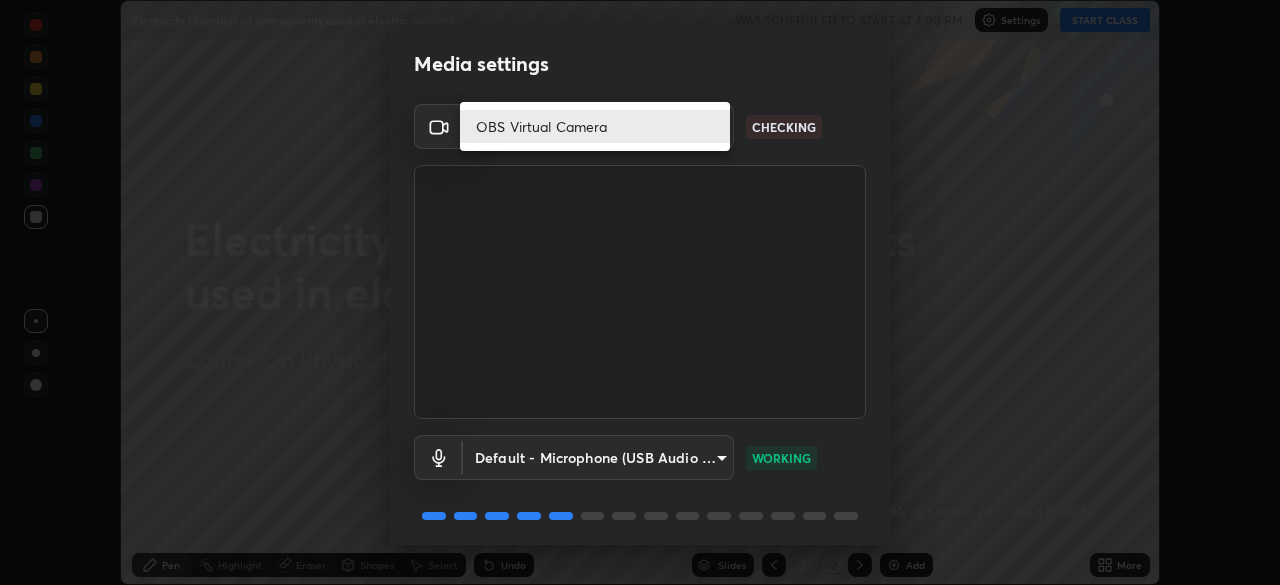 click on "OBS Virtual Camera" at bounding box center (595, 126) 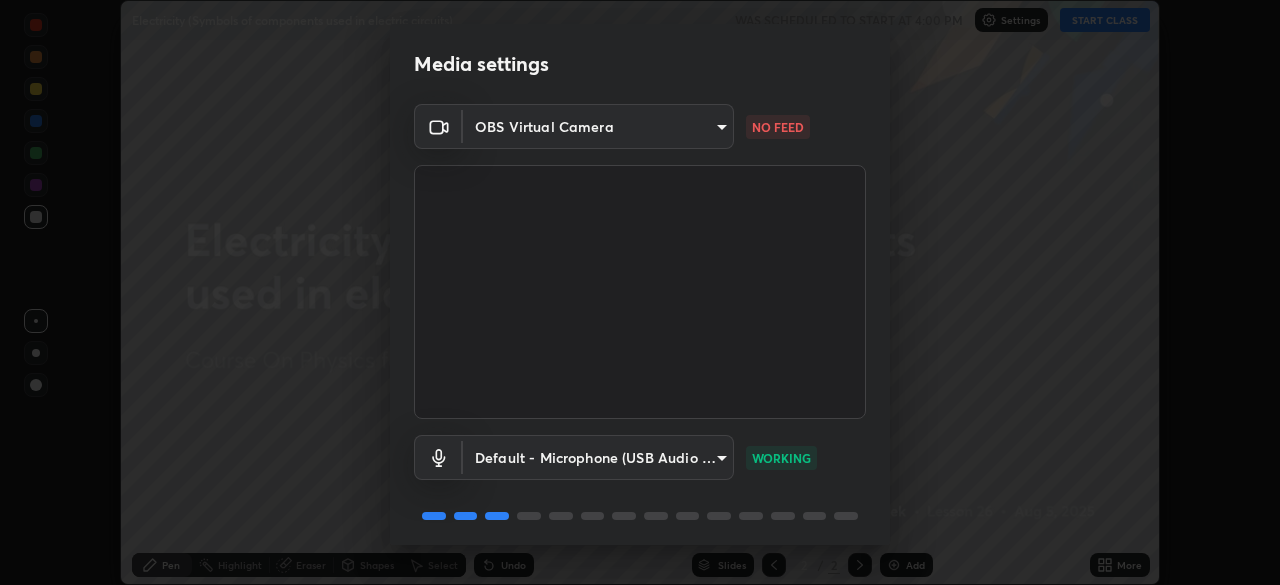click on "NO FEED" at bounding box center [778, 127] 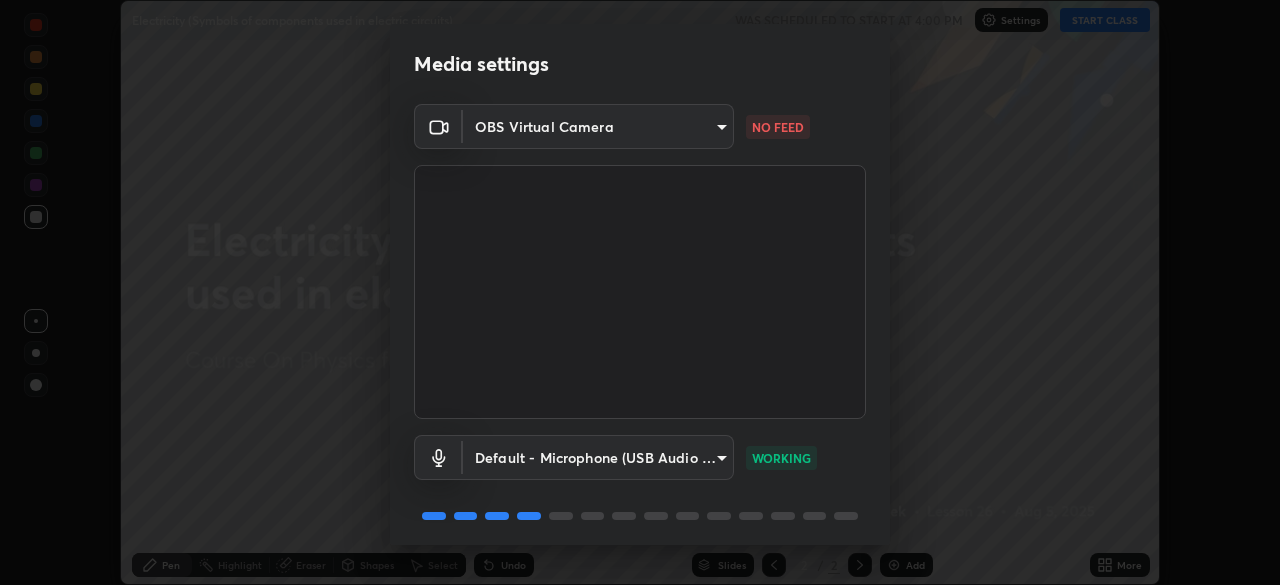 click on "NO FEED" at bounding box center (778, 127) 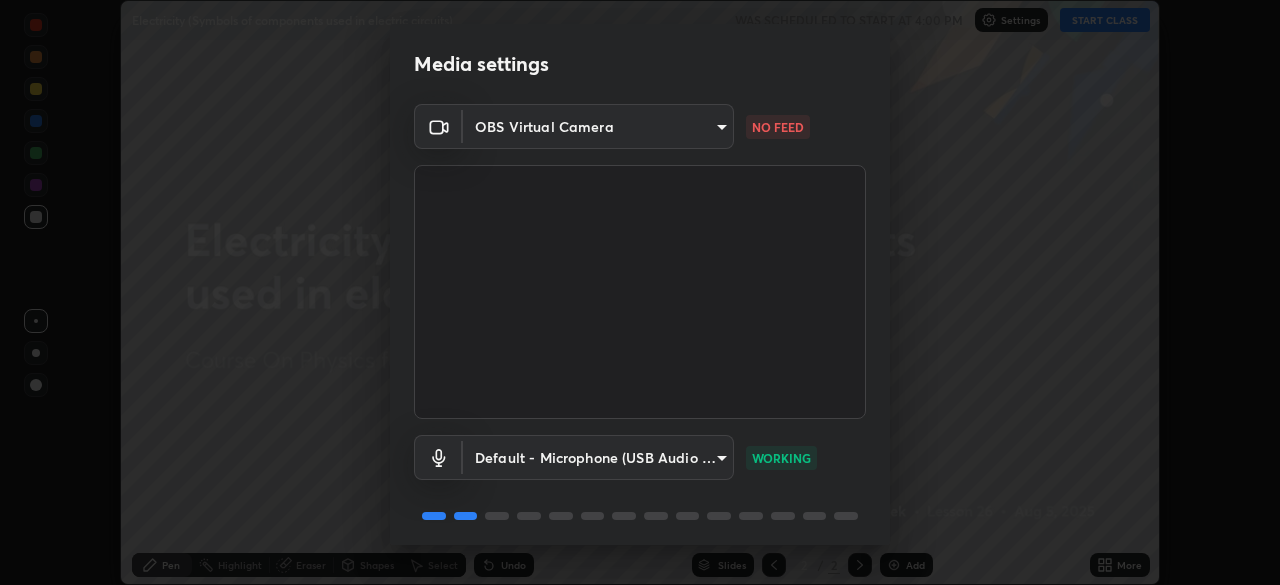 click on "Erase all Electricity (Symbols of components used in electric circuits) WAS SCHEDULED TO START AT  4:00 PM Settings START CLASS Setting up your live class Electricity (Symbols of components used in electric circuits) • L26 of Course On Physics for Foundation Class X 1 2026 [FIRST] [LAST] Pen Highlight Eraser Shapes Select Undo Slides 2 / 2 Add More Enable hand raising Enable raise hand to speak to learners. Once enabled, chat will be turned off temporarily. Enable x   No doubts shared Encourage your learners to ask a doubt for better clarity Report an issue Reason for reporting Buffering Chat not working Audio - Video sync issue Educator video quality low ​ Attach an image Report Media settings OBS Virtual Camera 03c1373659359a5f7abdf76911b28cf954ae71607fa2f680b2b9b0c1d2b39c70 NO FEED Default - Microphone (USB Audio Device) default WORKING 1 / 5 Next" at bounding box center (640, 292) 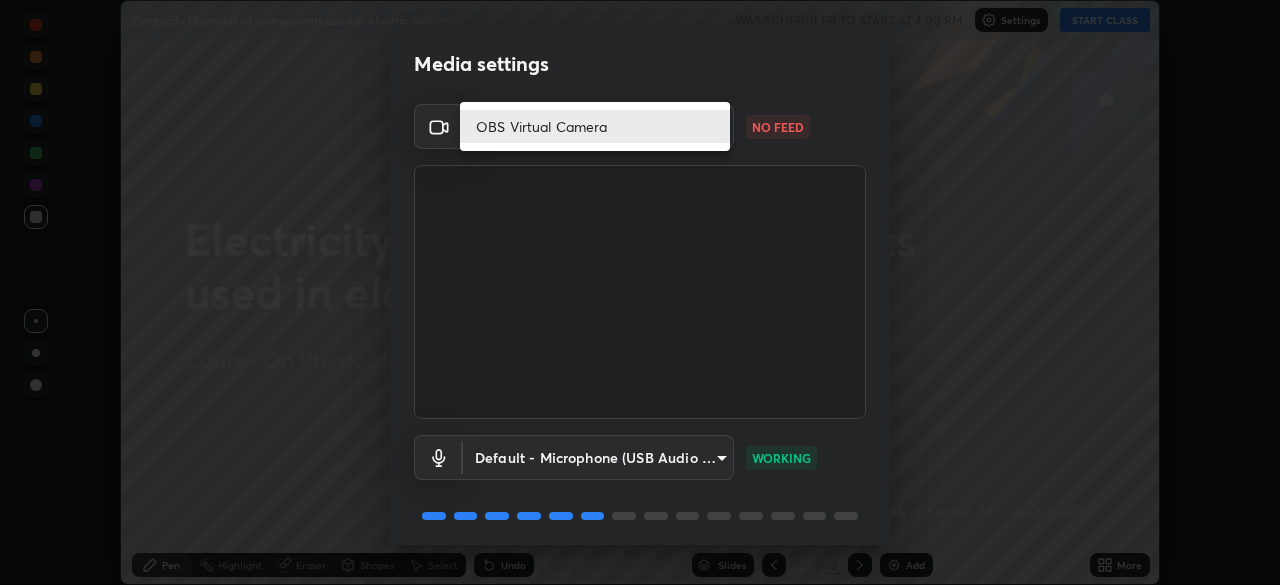 click on "OBS Virtual Camera" at bounding box center (595, 126) 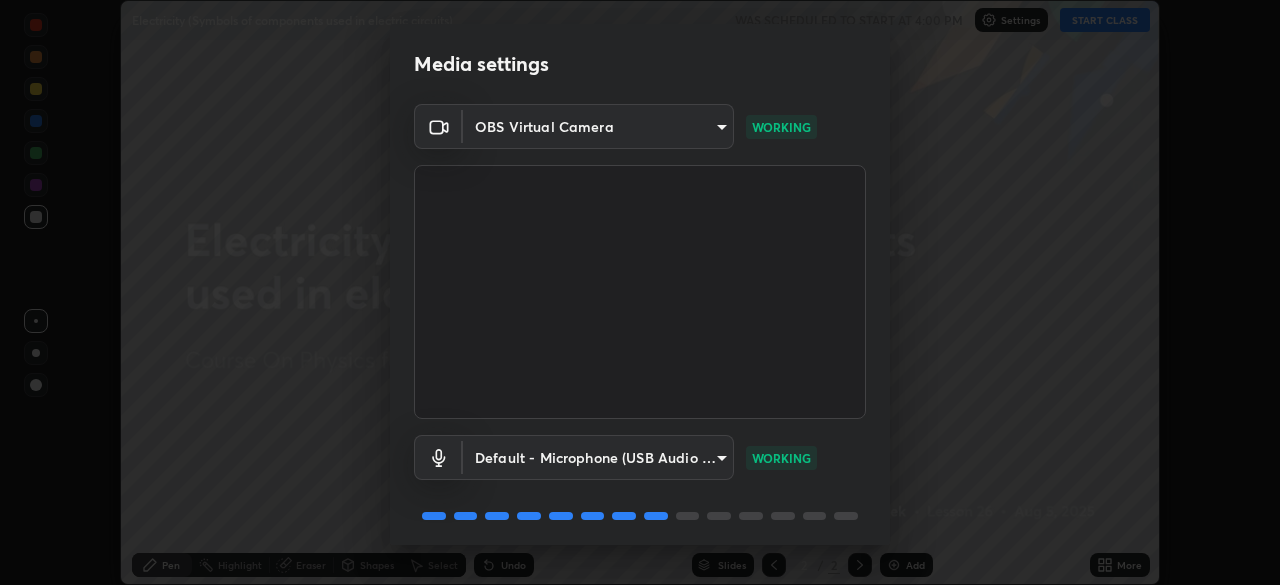 scroll, scrollTop: 71, scrollLeft: 0, axis: vertical 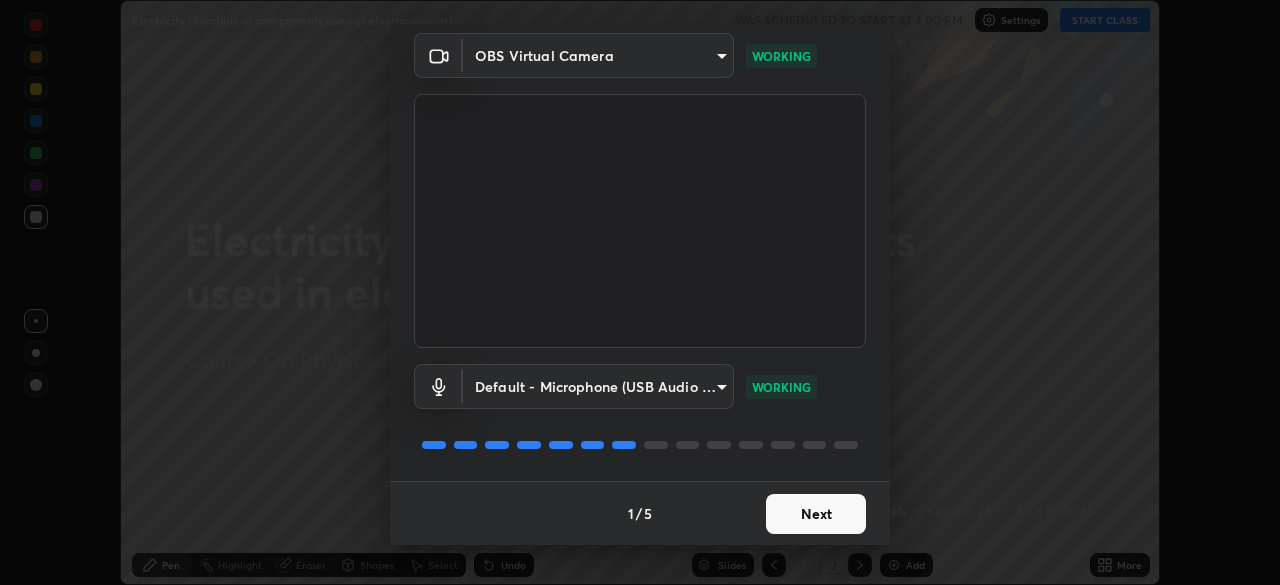click on "Next" at bounding box center [816, 514] 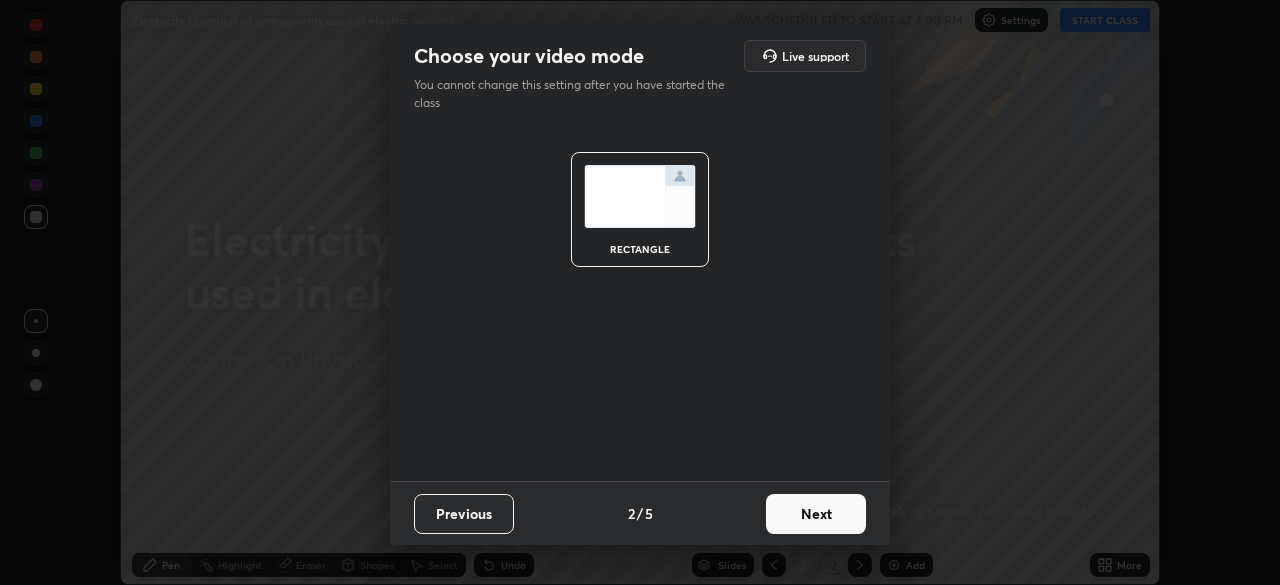 scroll, scrollTop: 0, scrollLeft: 0, axis: both 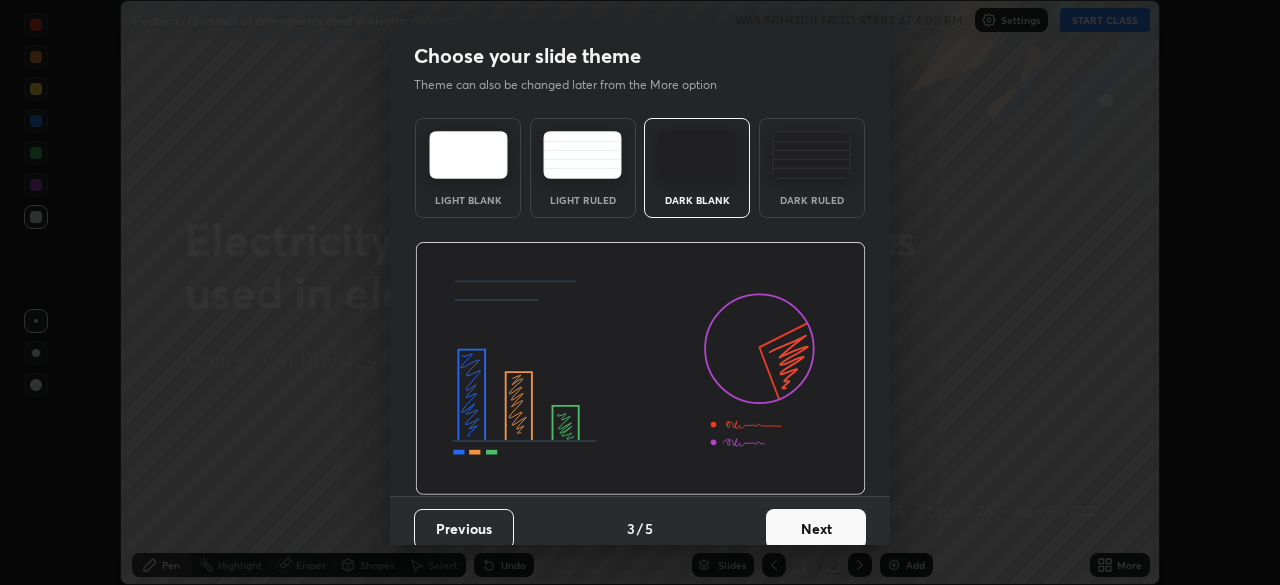 click on "Next" at bounding box center [816, 529] 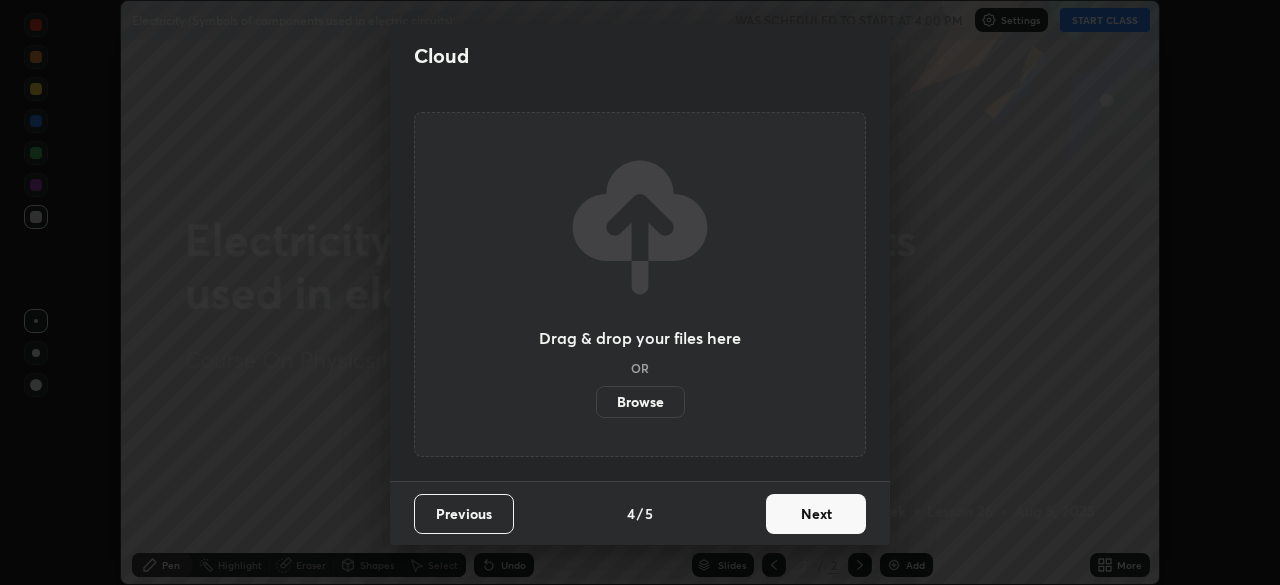 click on "Next" at bounding box center [816, 514] 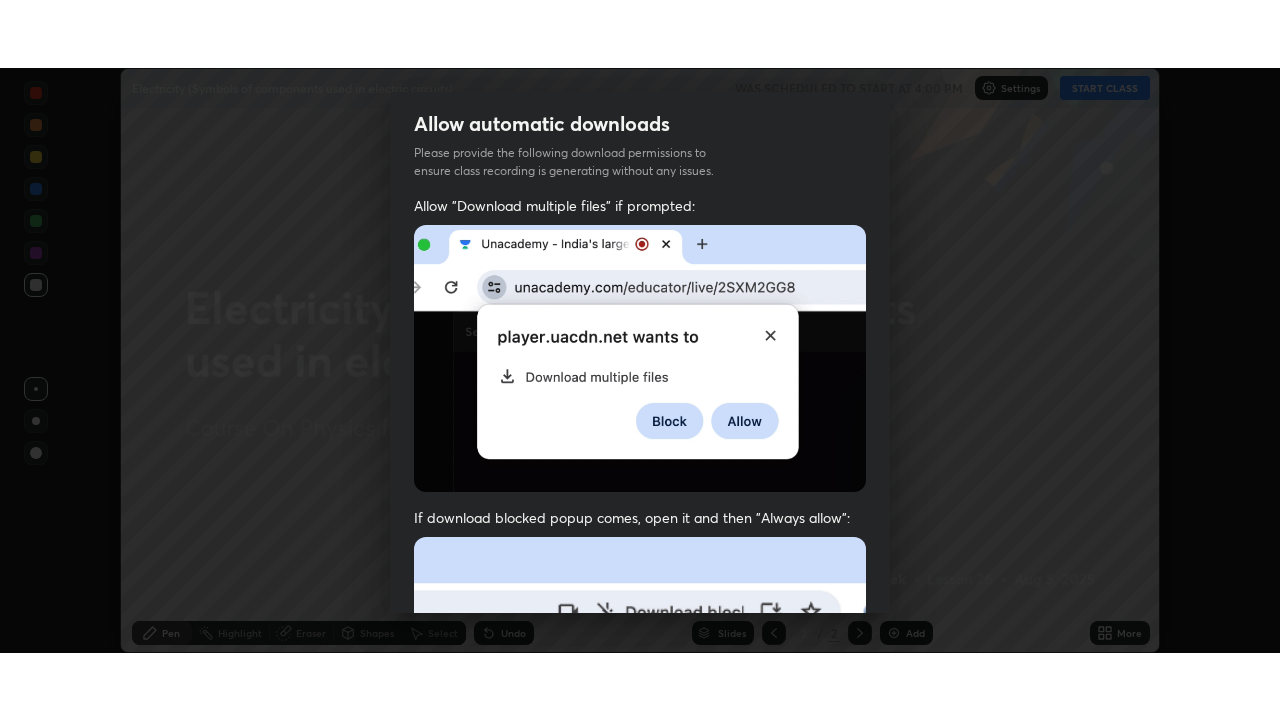 scroll, scrollTop: 479, scrollLeft: 0, axis: vertical 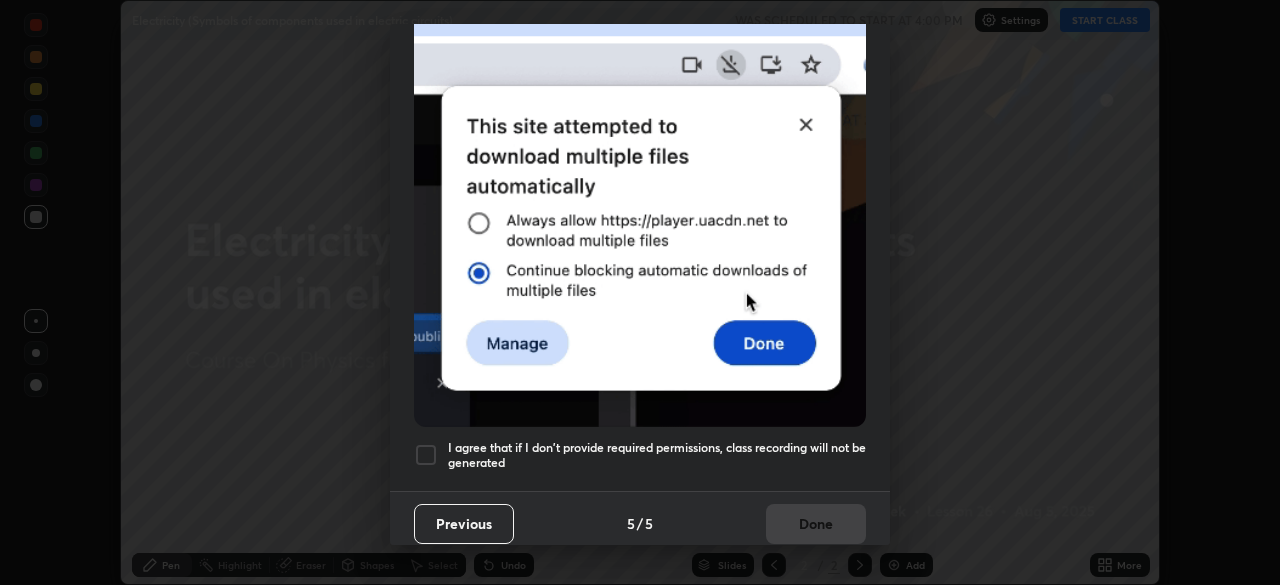 click at bounding box center (426, 455) 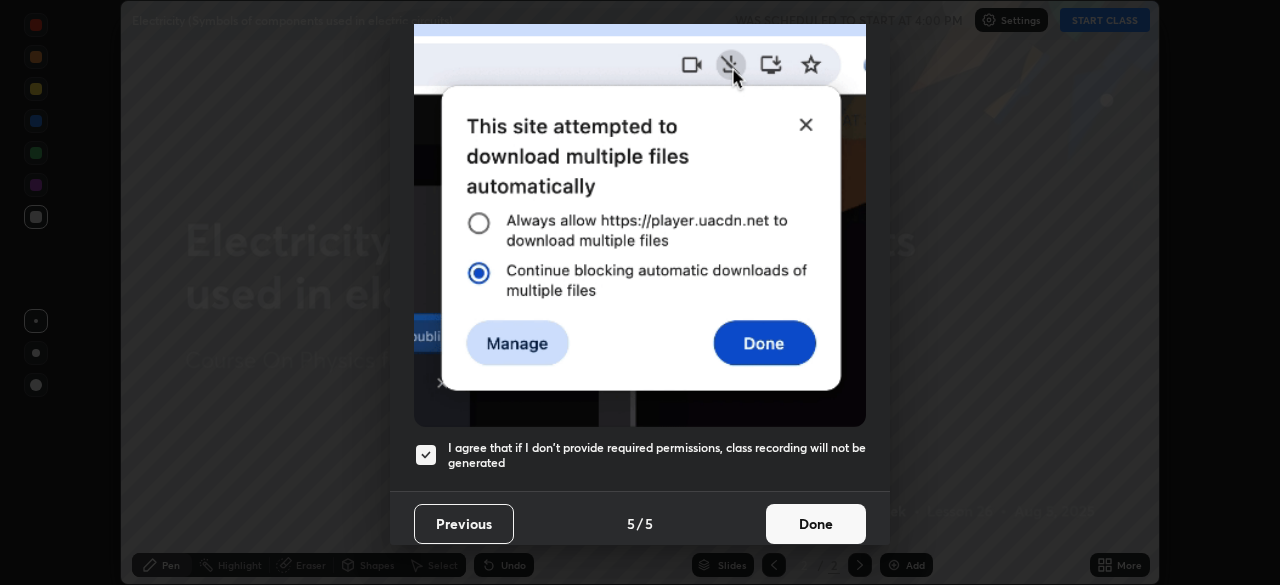 click on "Done" at bounding box center [816, 524] 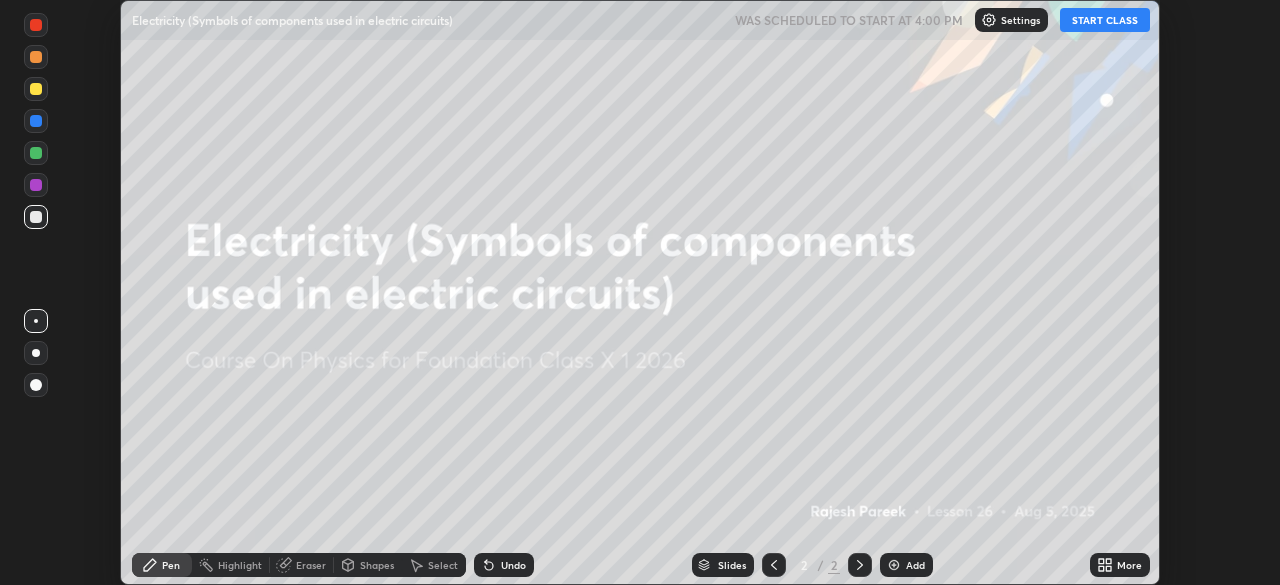 click on "START CLASS" at bounding box center (1105, 20) 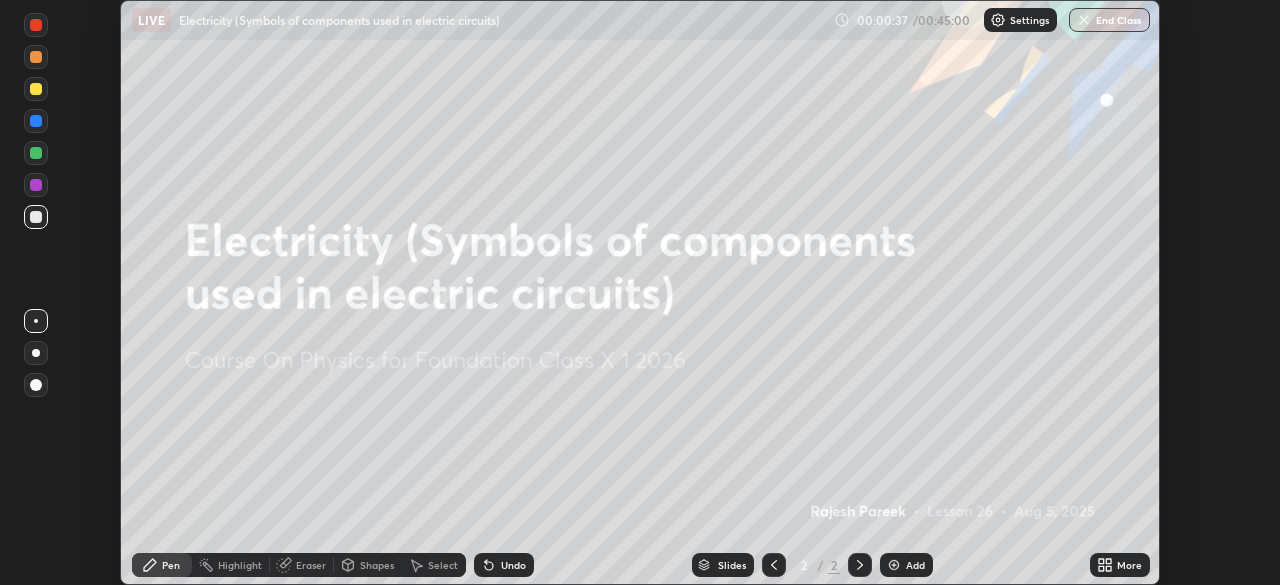 click on "Add" at bounding box center [906, 565] 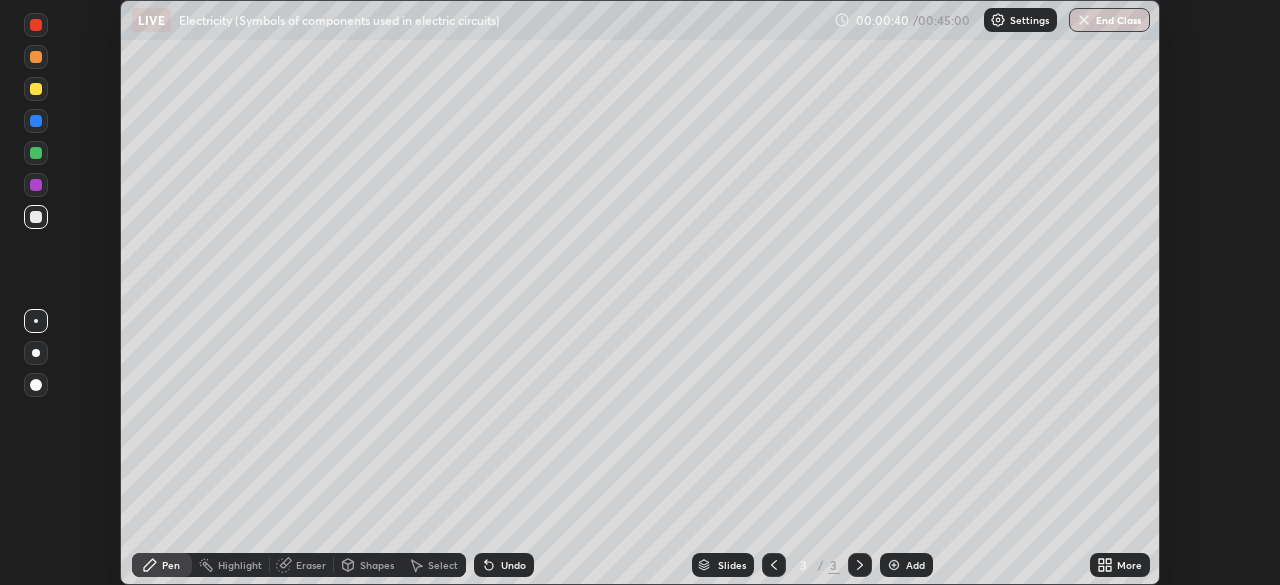click at bounding box center (36, 353) 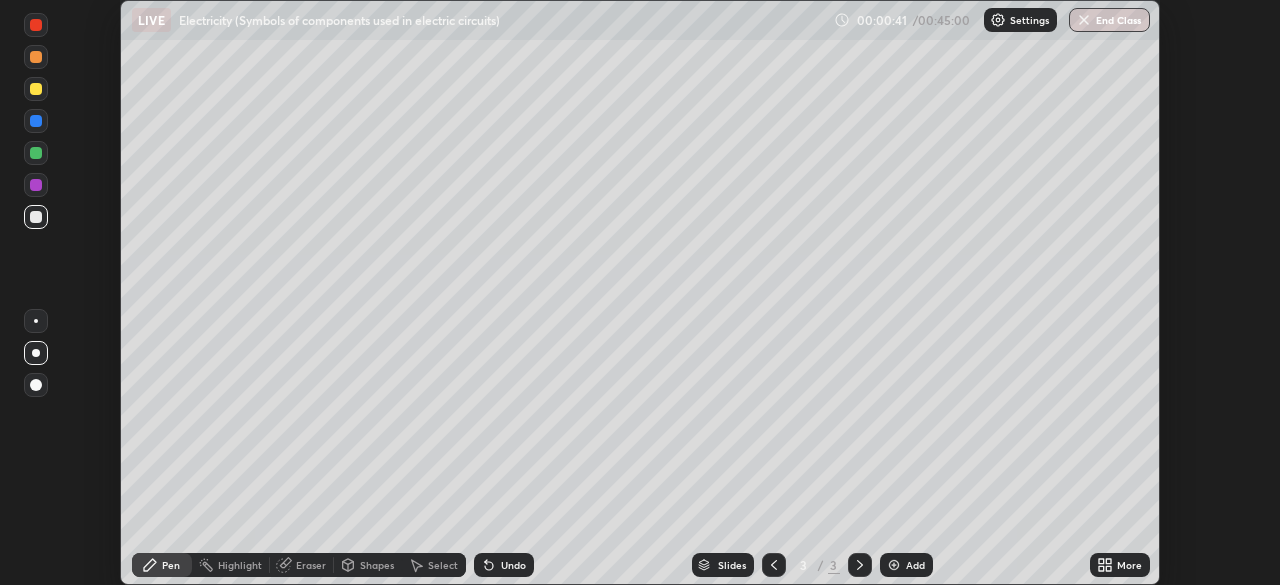 click at bounding box center [36, 89] 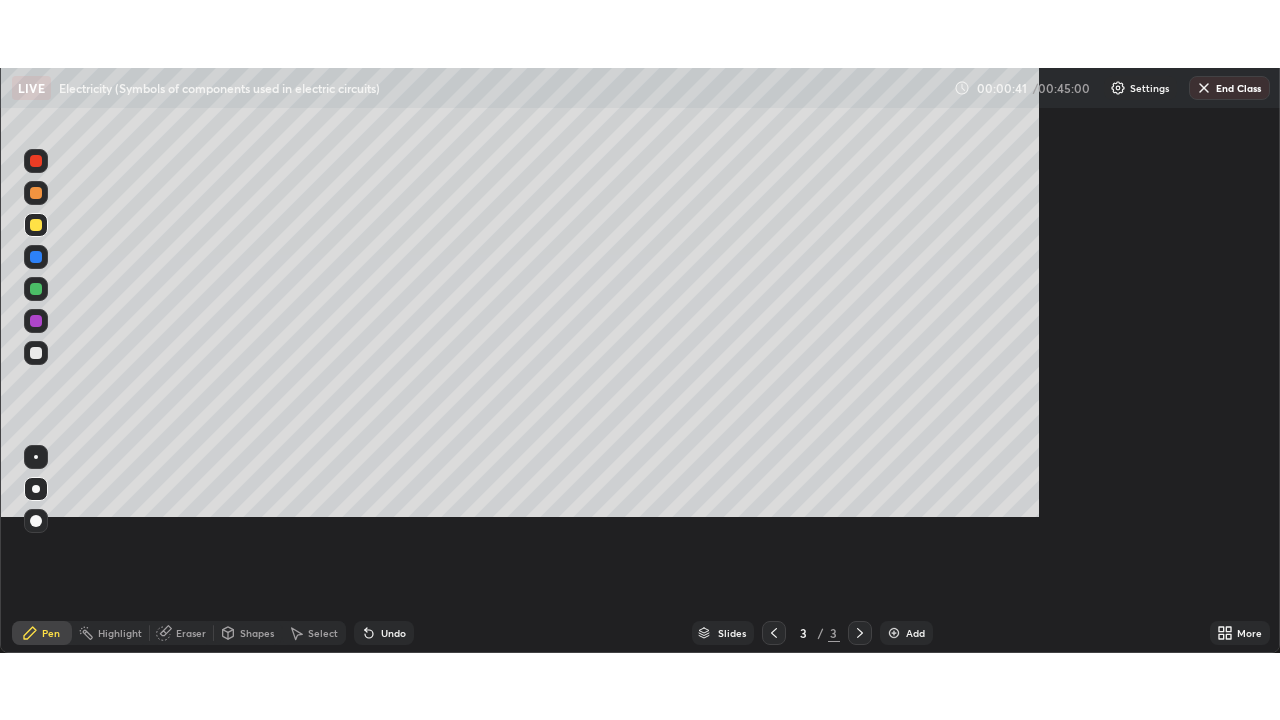 scroll, scrollTop: 99280, scrollLeft: 98720, axis: both 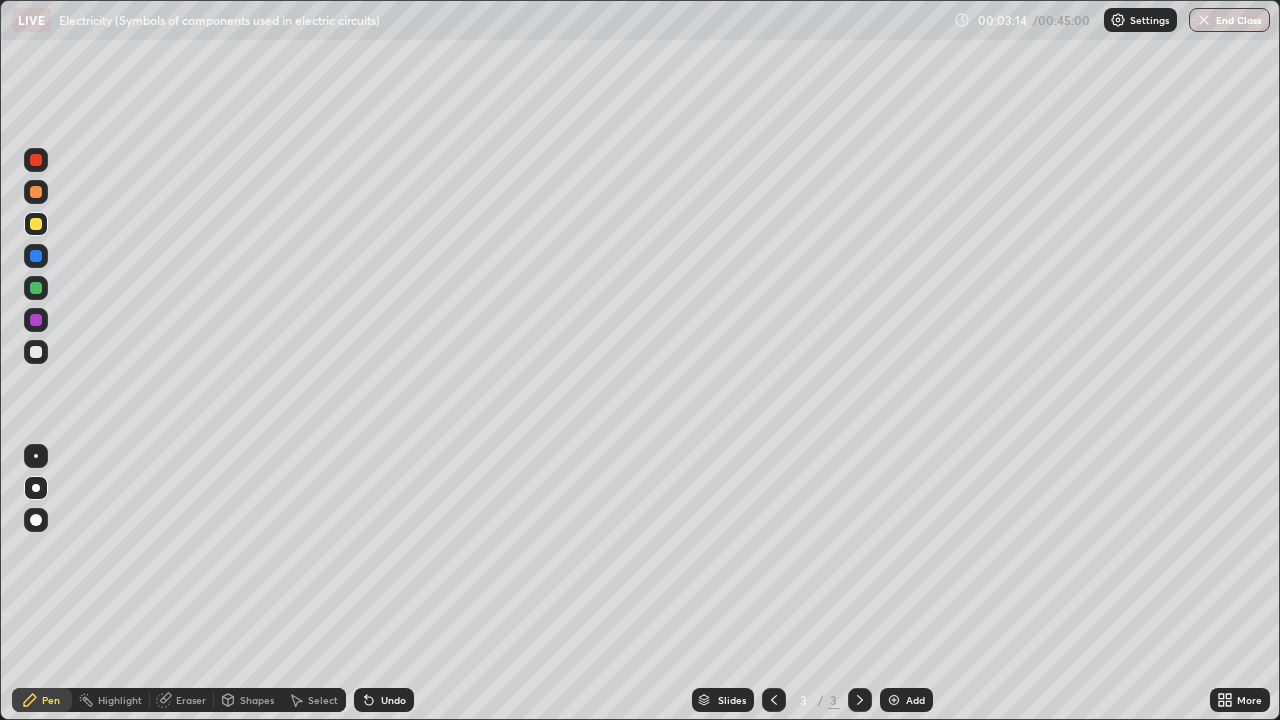 click 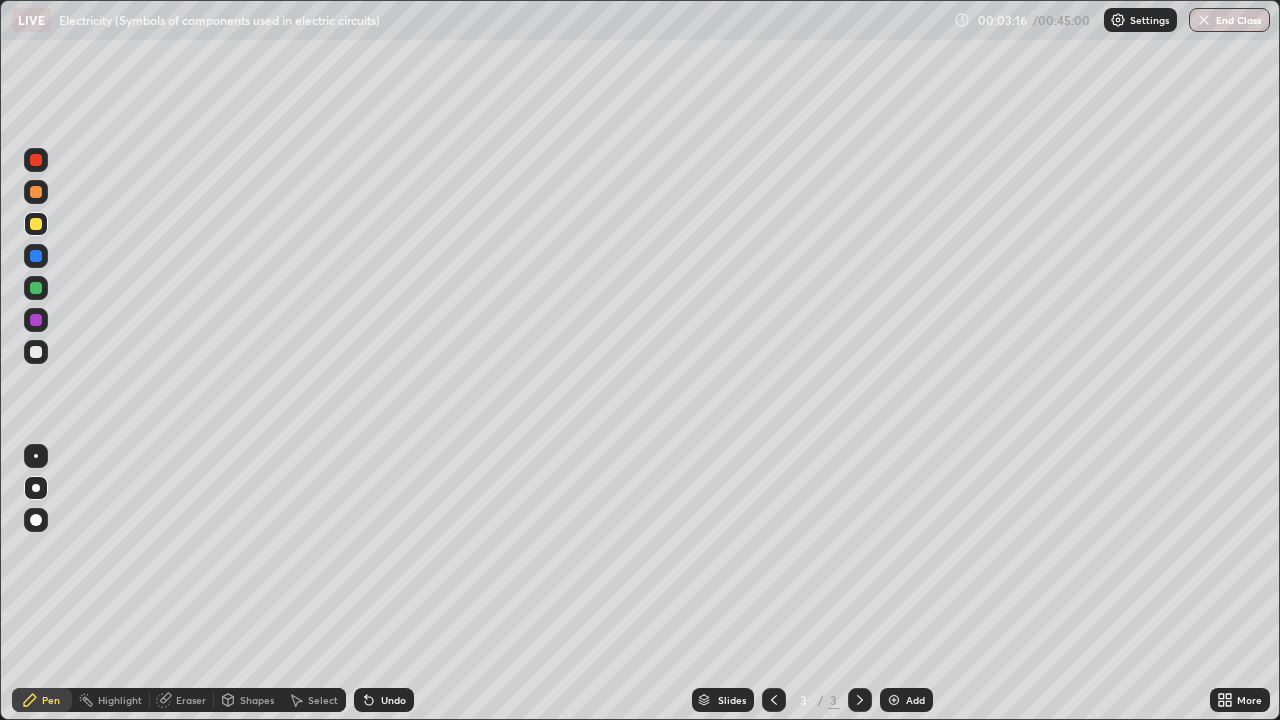 click on "Undo" at bounding box center (393, 700) 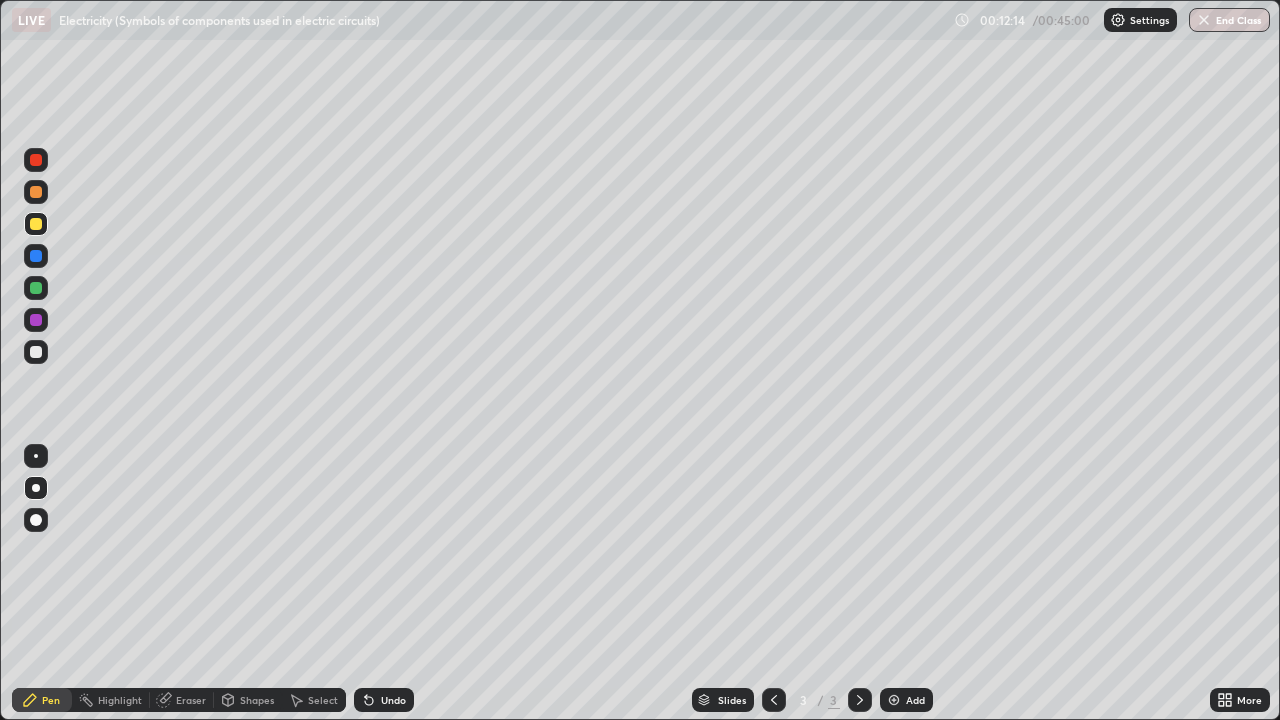 click at bounding box center [36, 160] 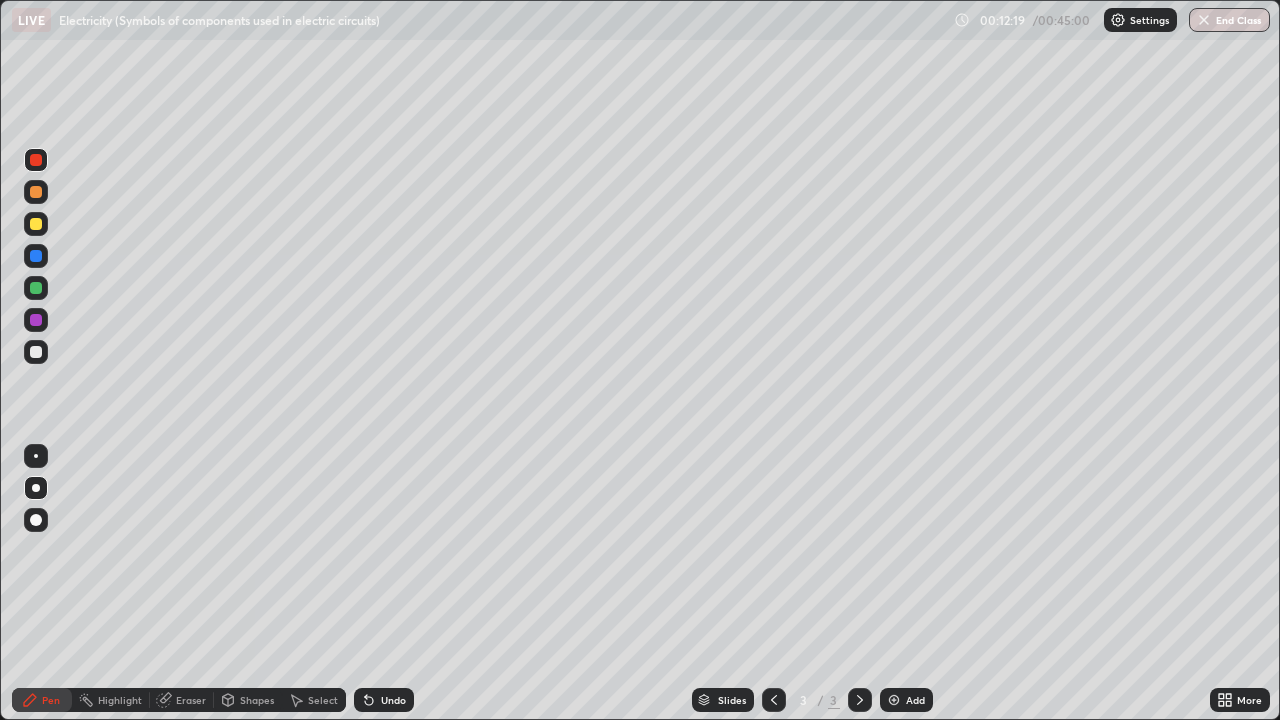 click at bounding box center [36, 256] 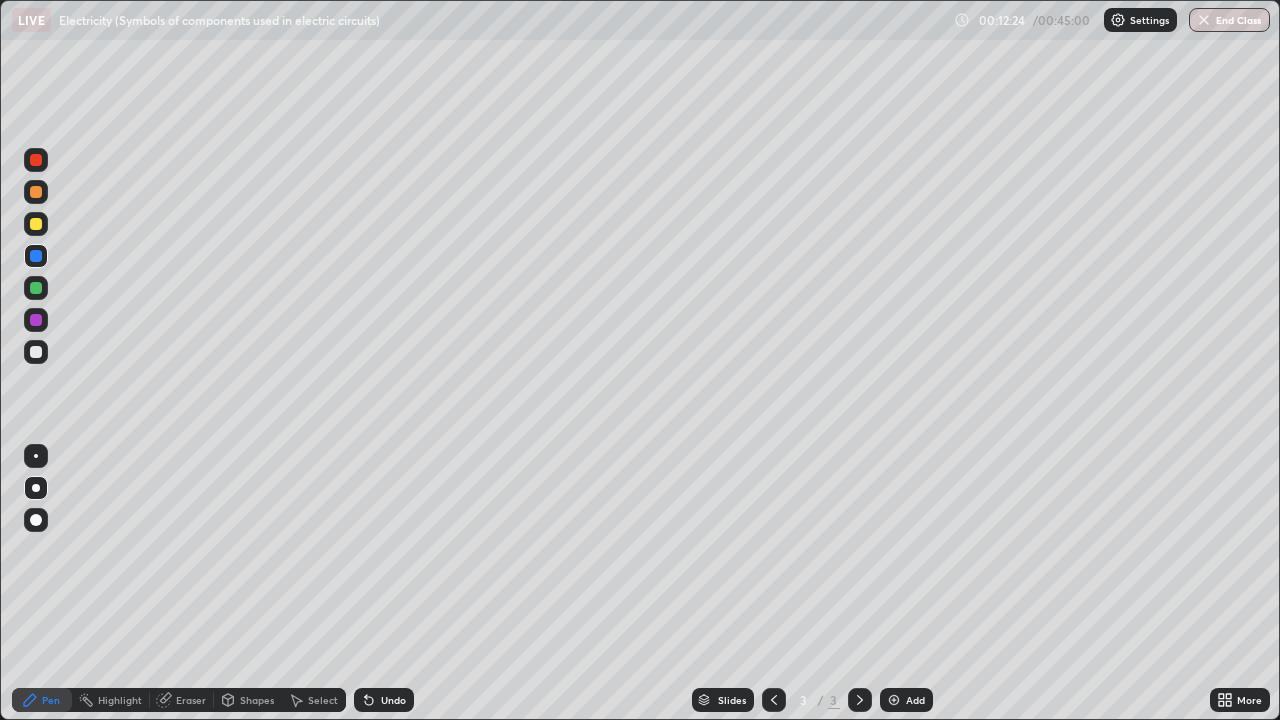 click at bounding box center [36, 224] 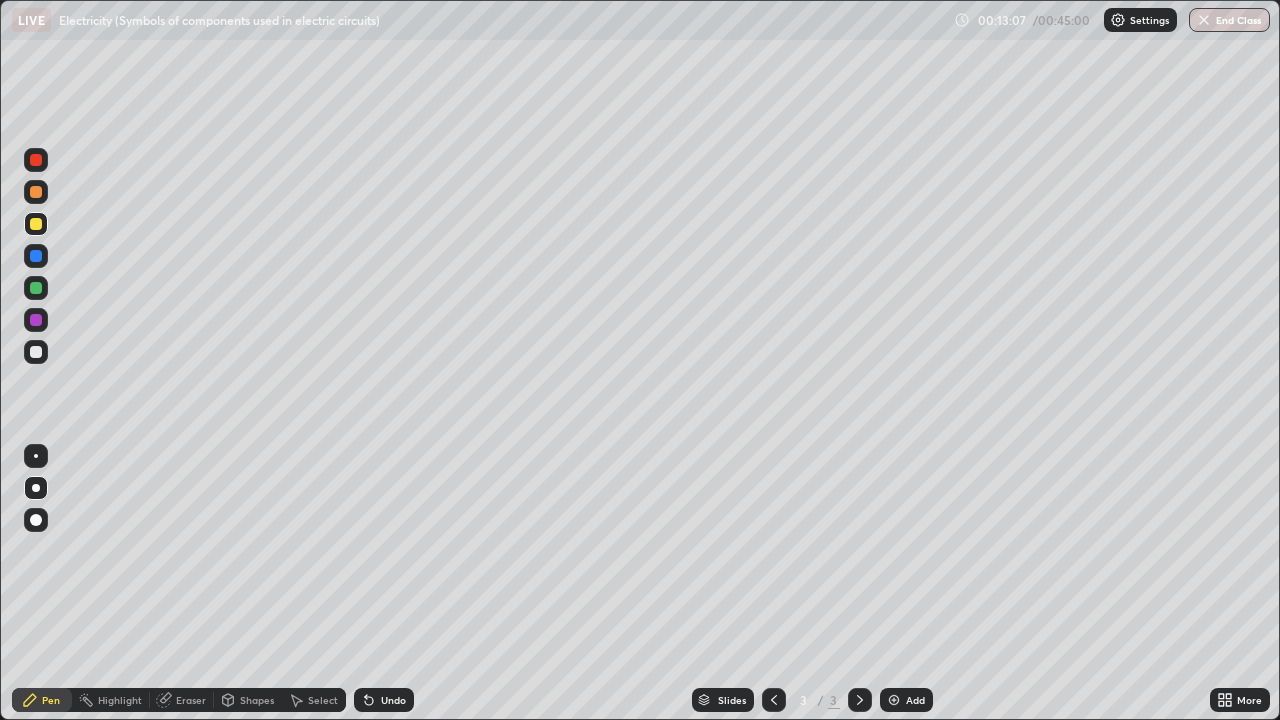 click at bounding box center (36, 160) 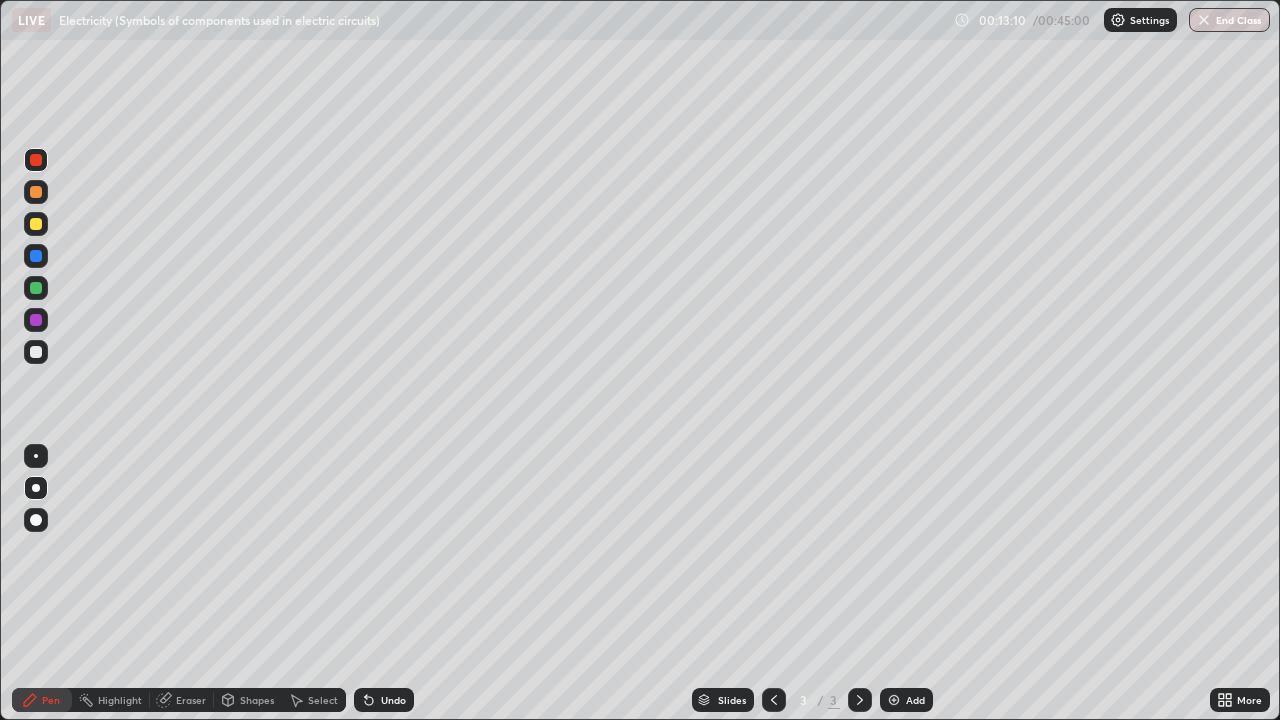 click at bounding box center (36, 256) 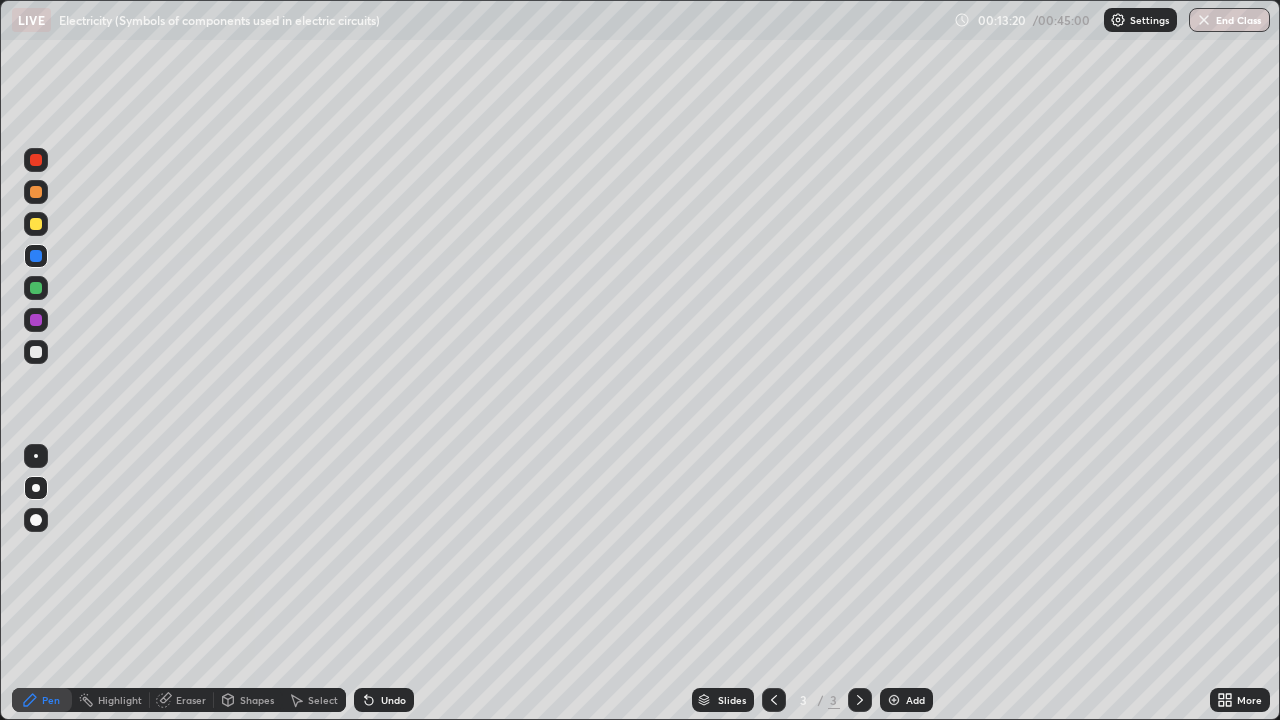 click at bounding box center [36, 160] 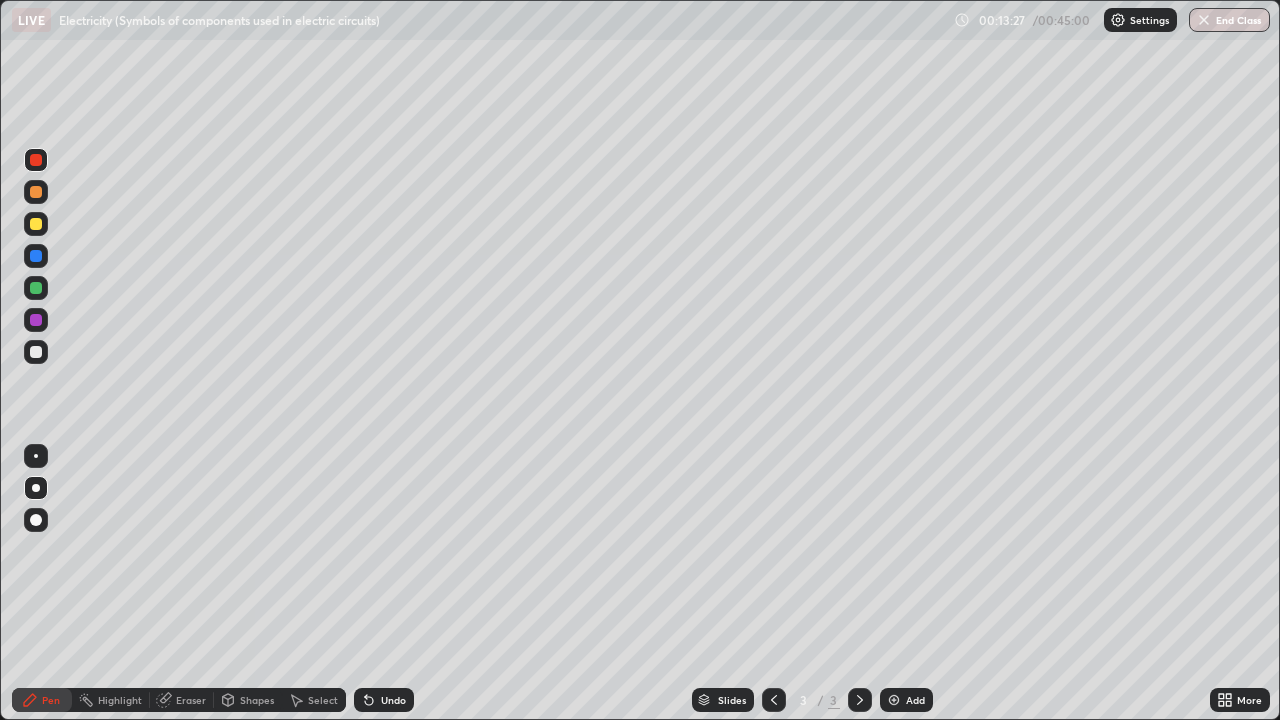 click at bounding box center [36, 224] 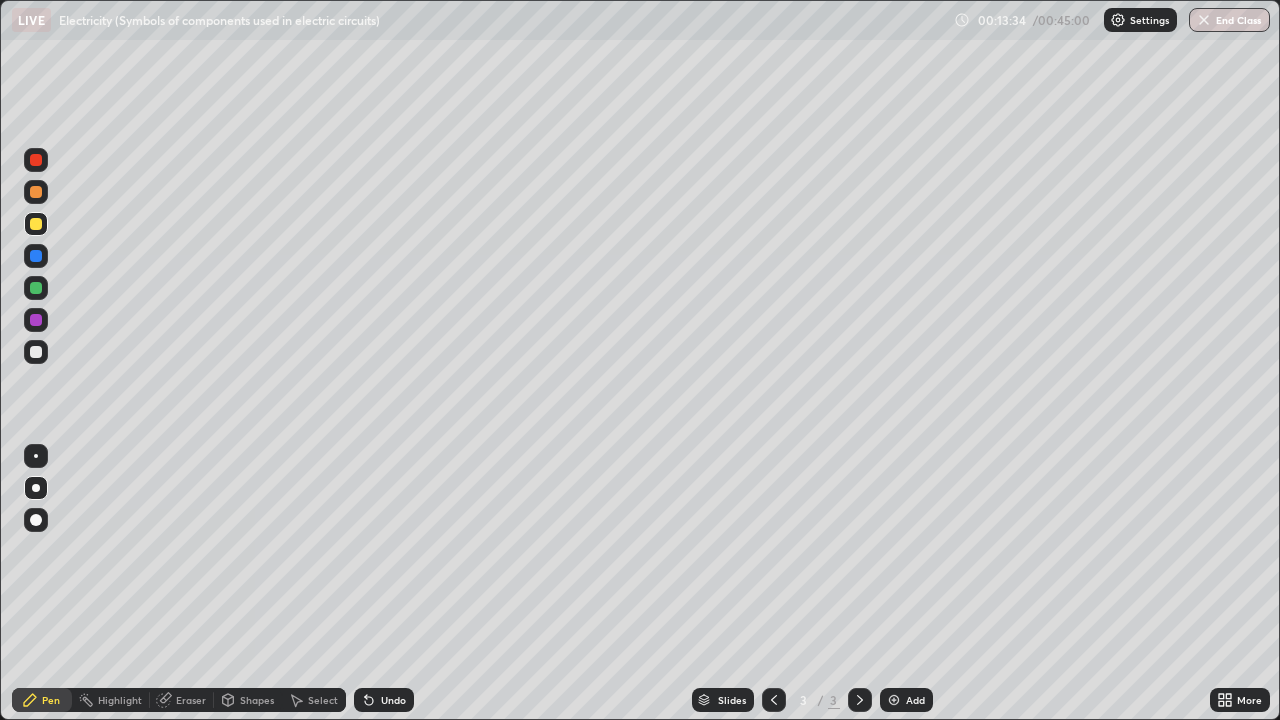 click at bounding box center (36, 256) 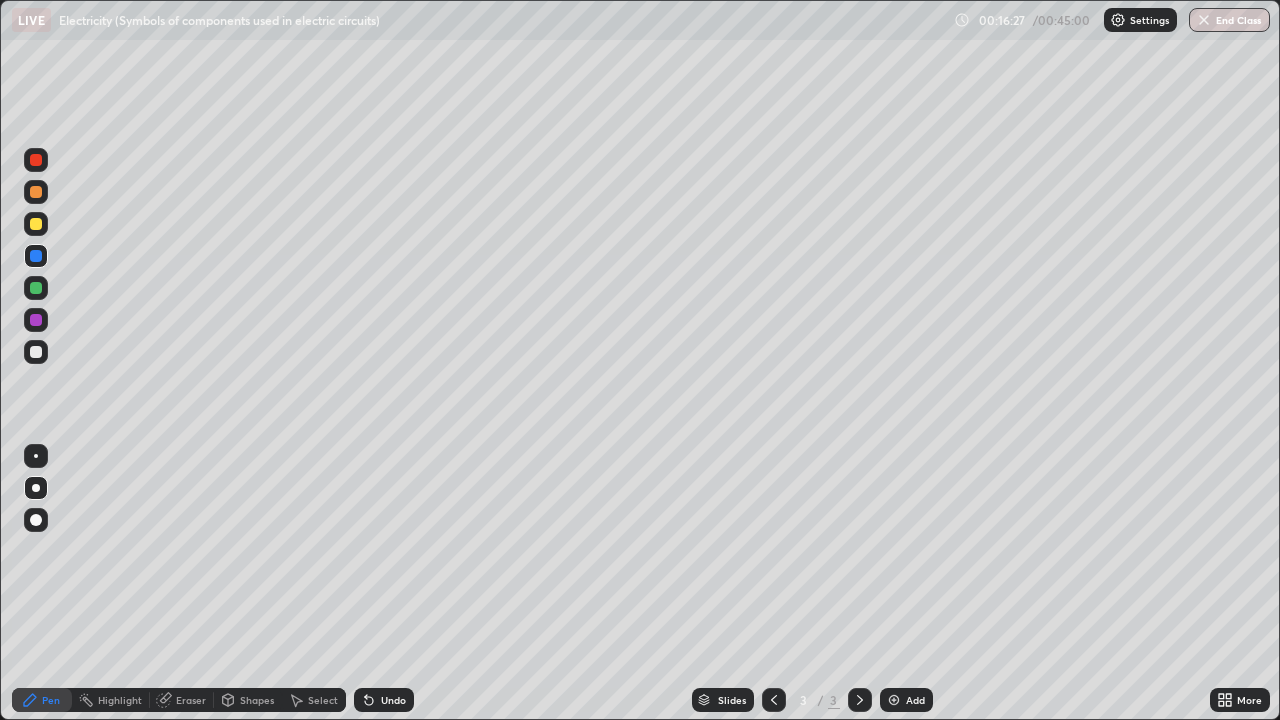click 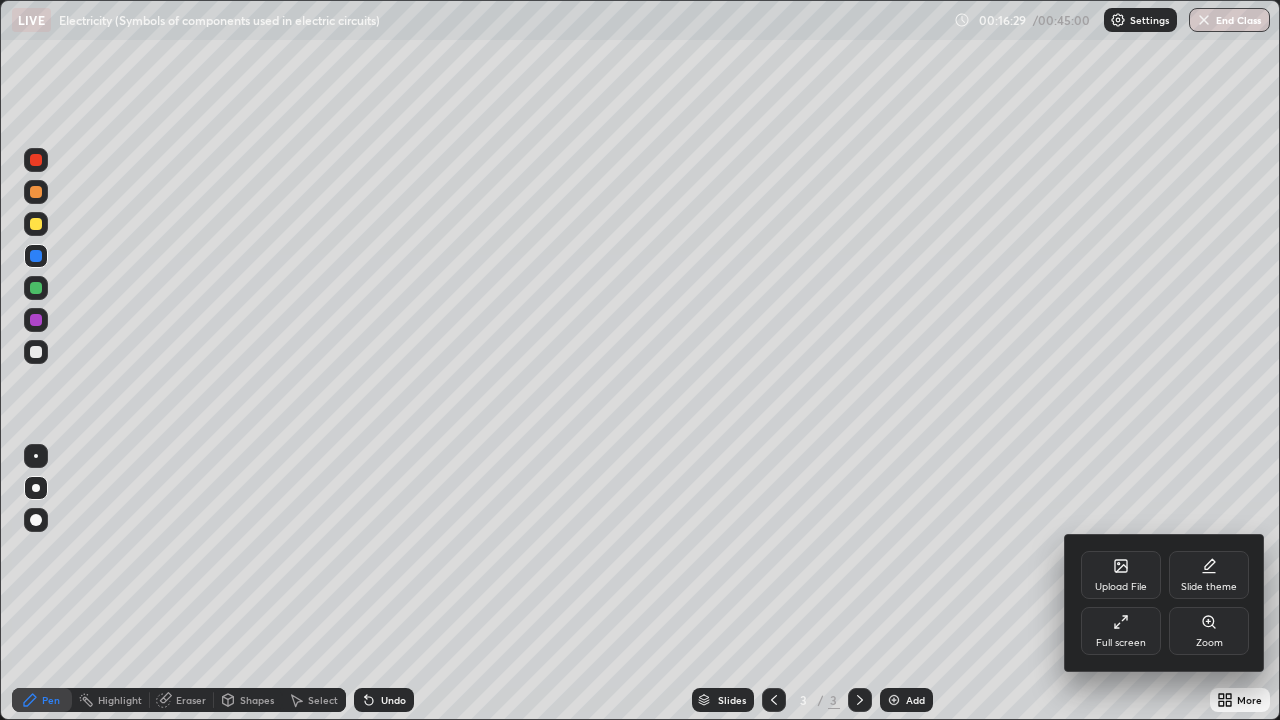 click on "Upload File" at bounding box center [1121, 575] 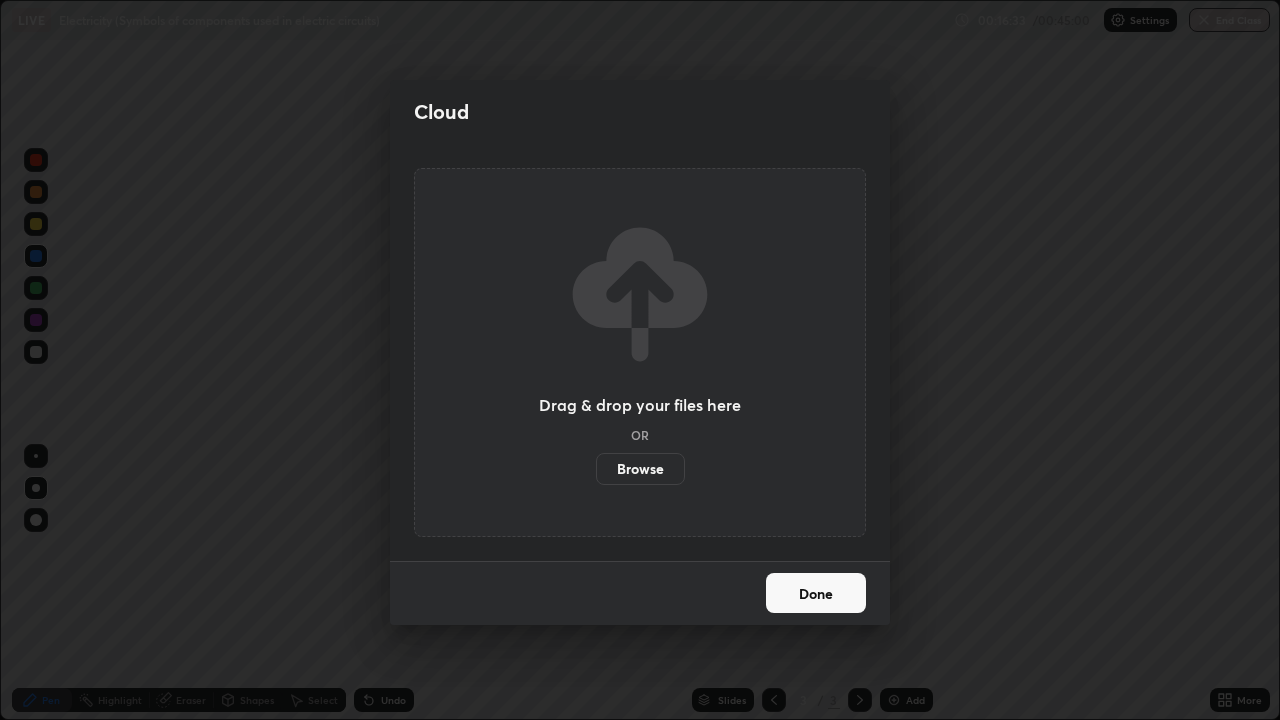 click on "Browse" at bounding box center [640, 469] 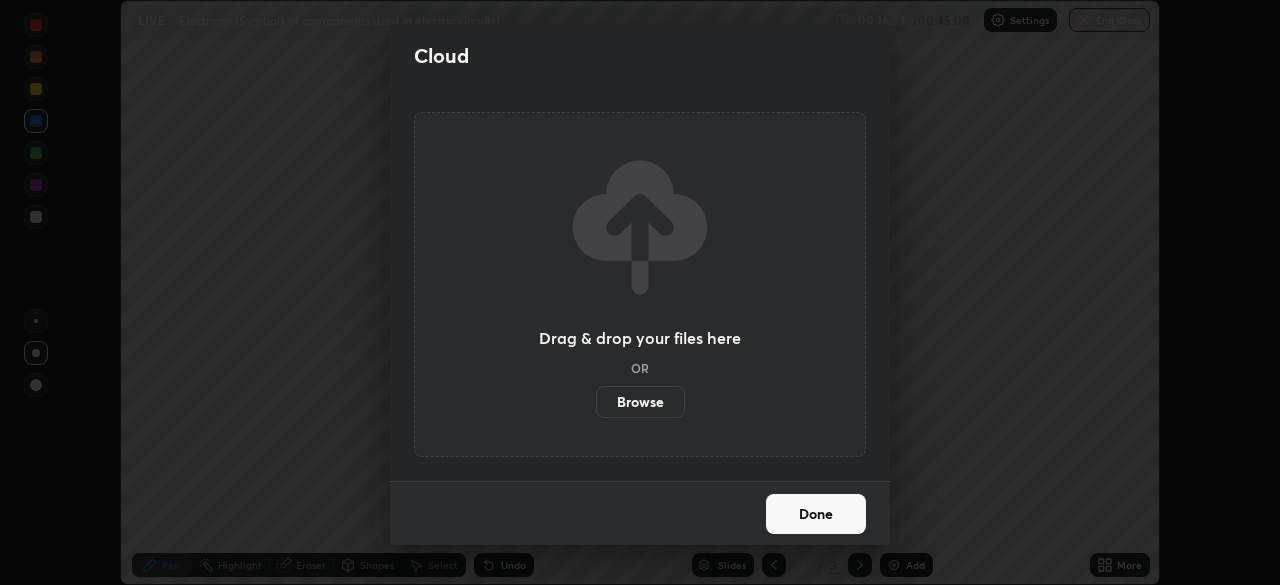 scroll, scrollTop: 585, scrollLeft: 1280, axis: both 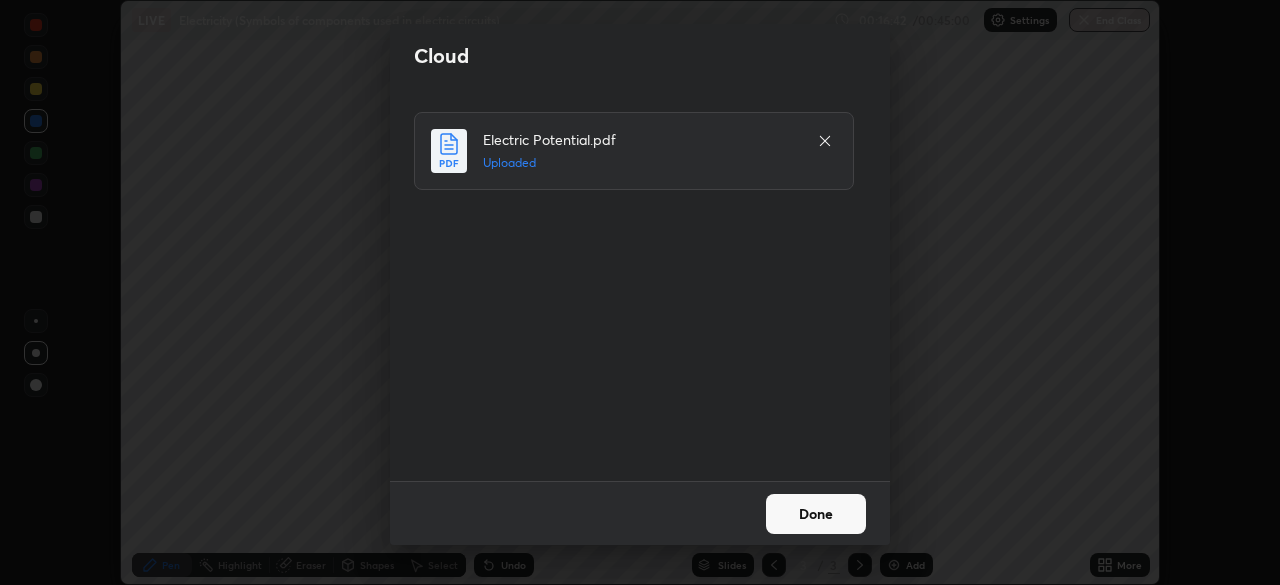 click on "Done" at bounding box center [816, 514] 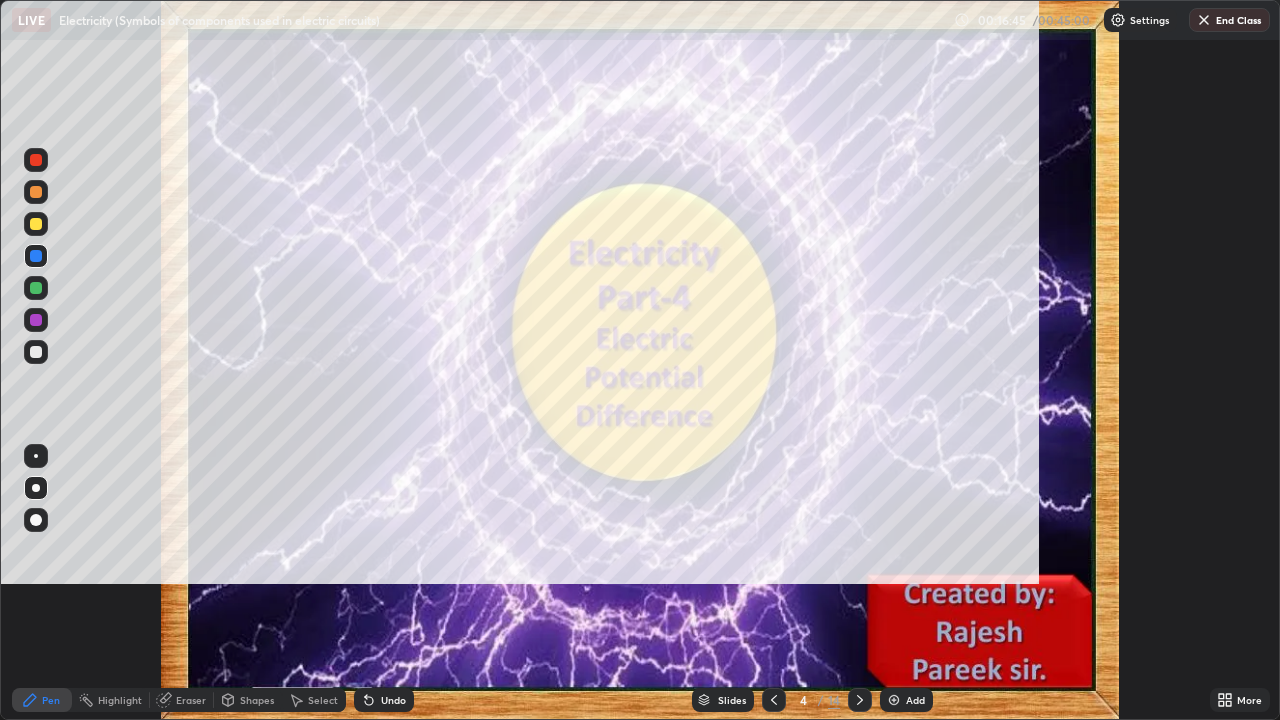 scroll, scrollTop: 99280, scrollLeft: 98720, axis: both 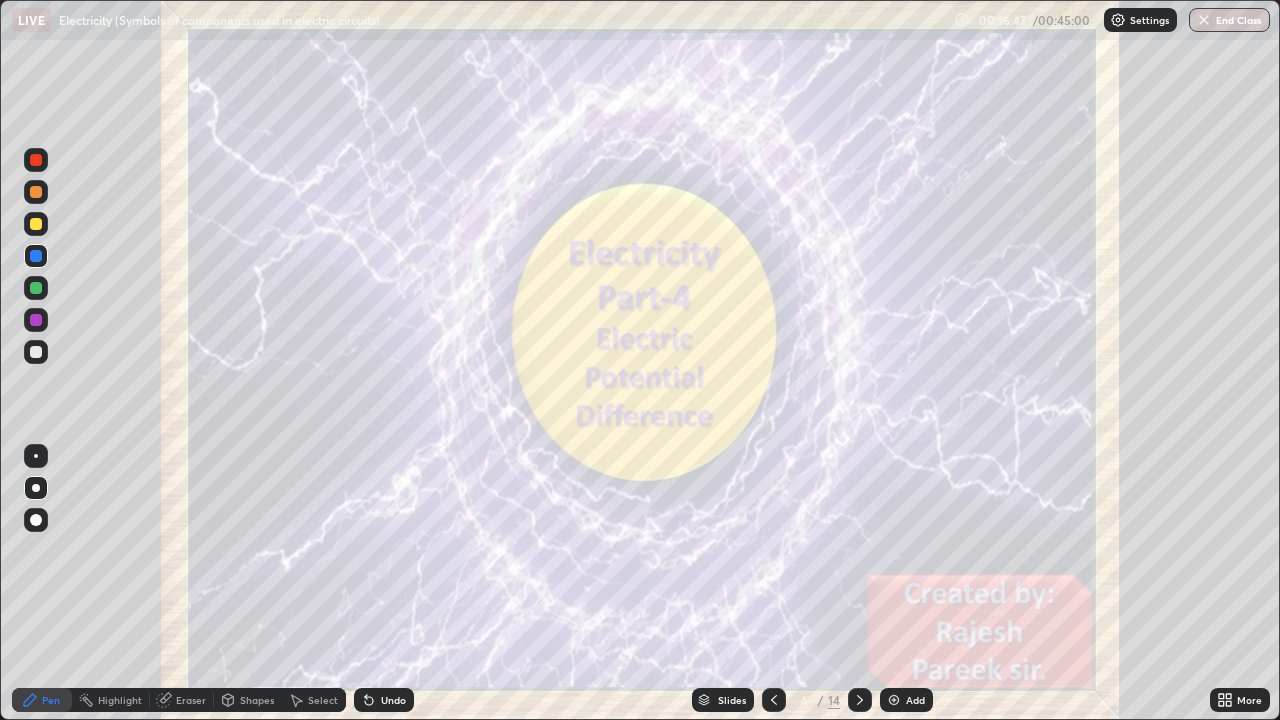 click 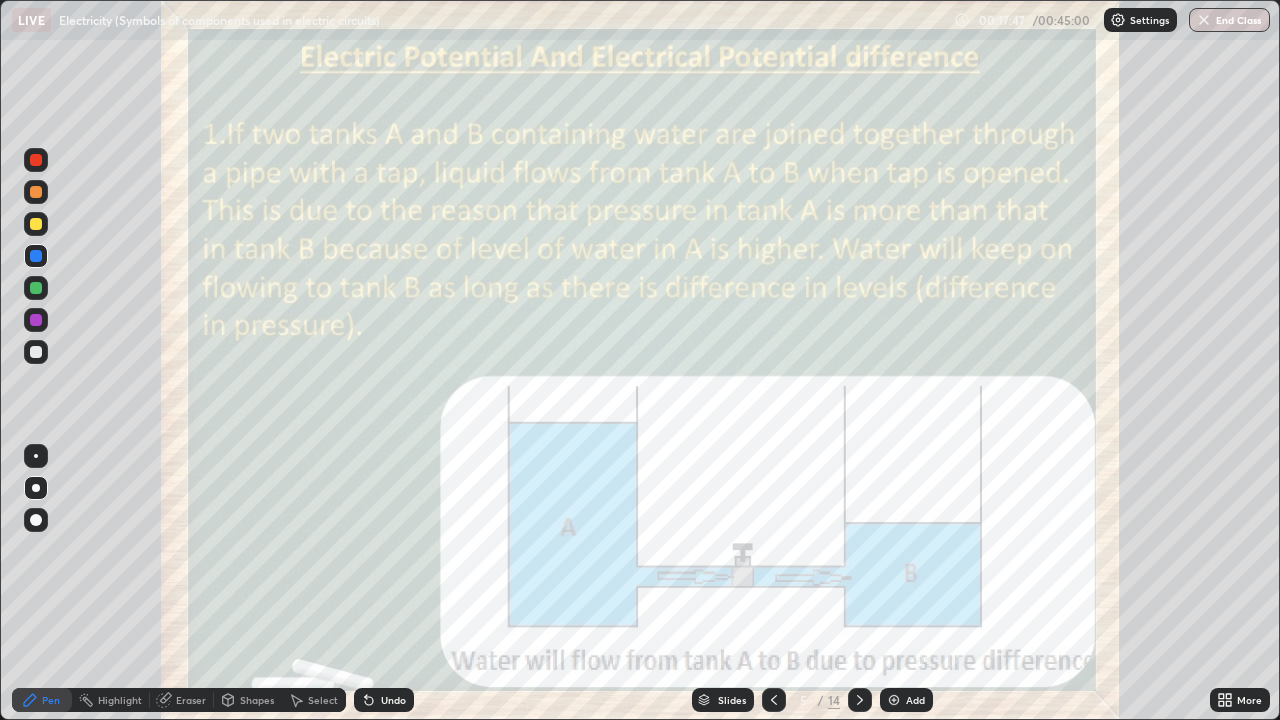 click at bounding box center (36, 224) 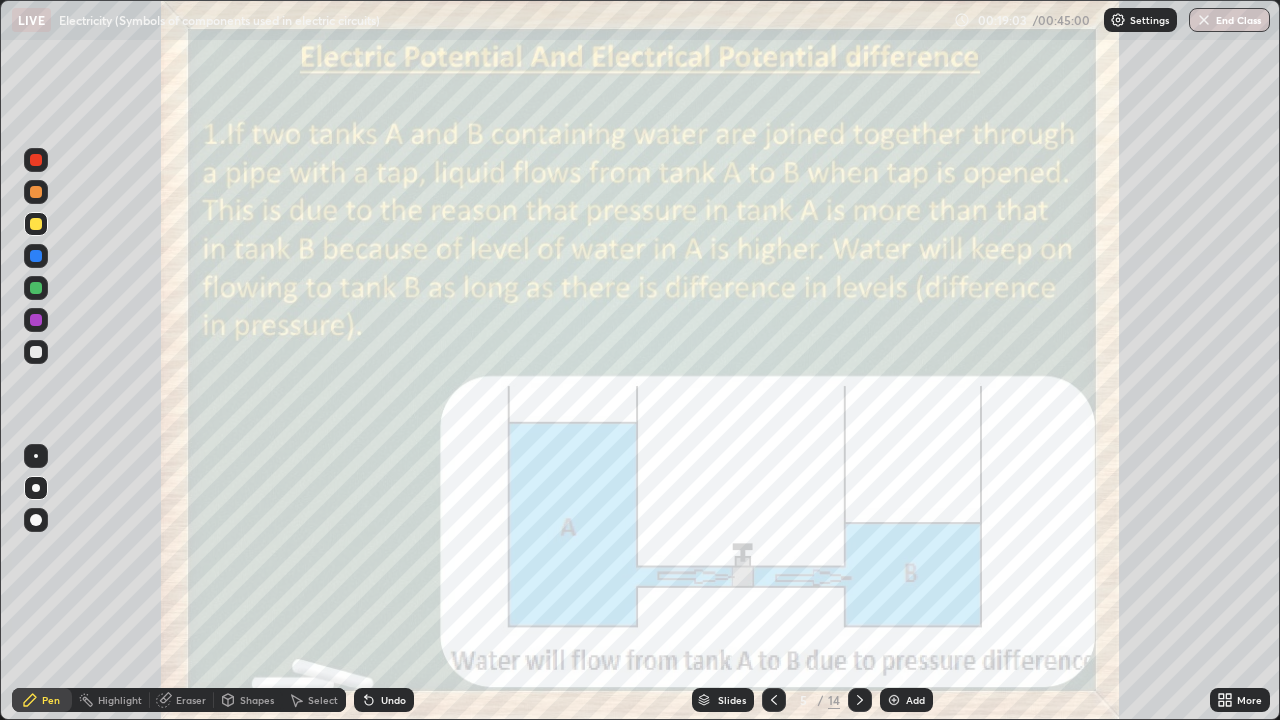 click 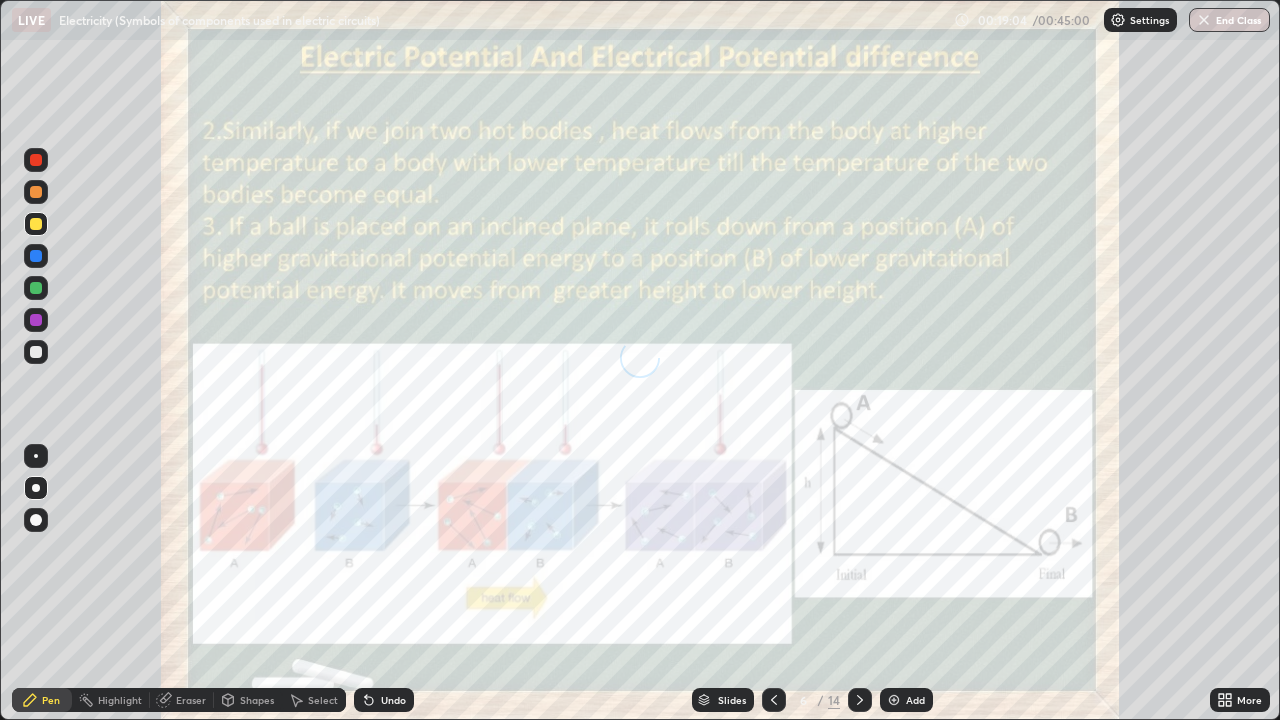 click 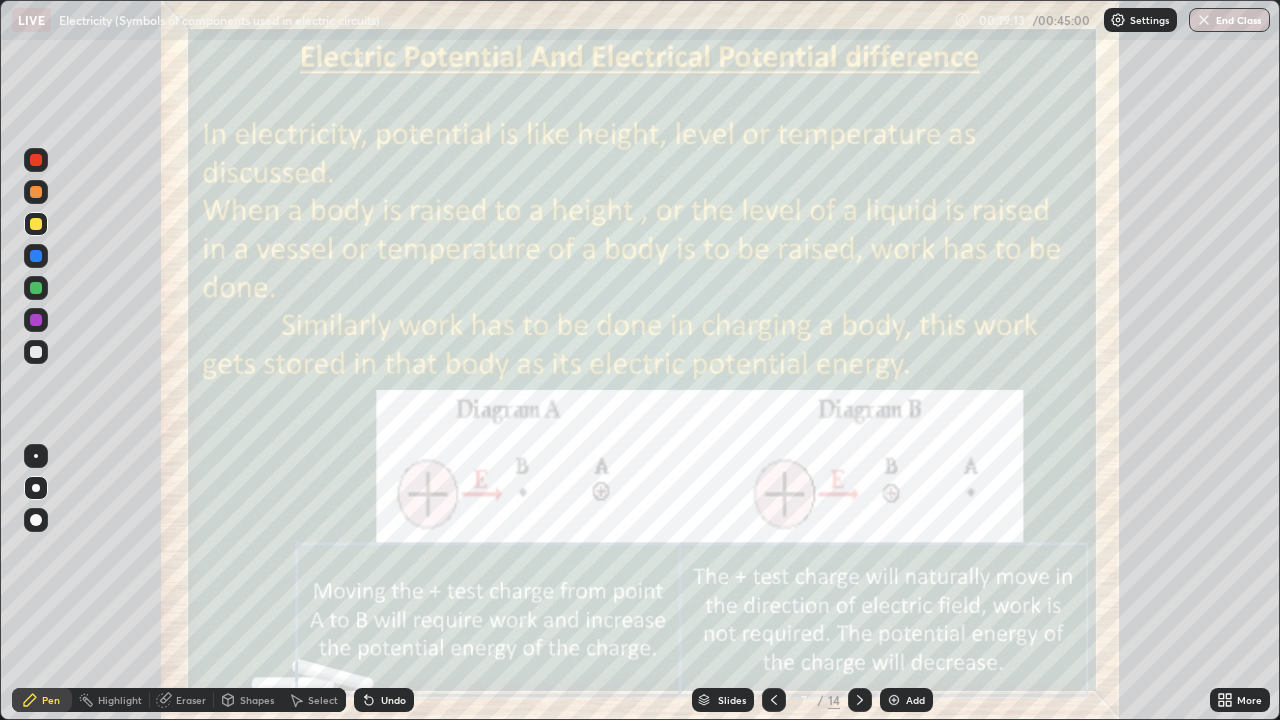click at bounding box center [774, 700] 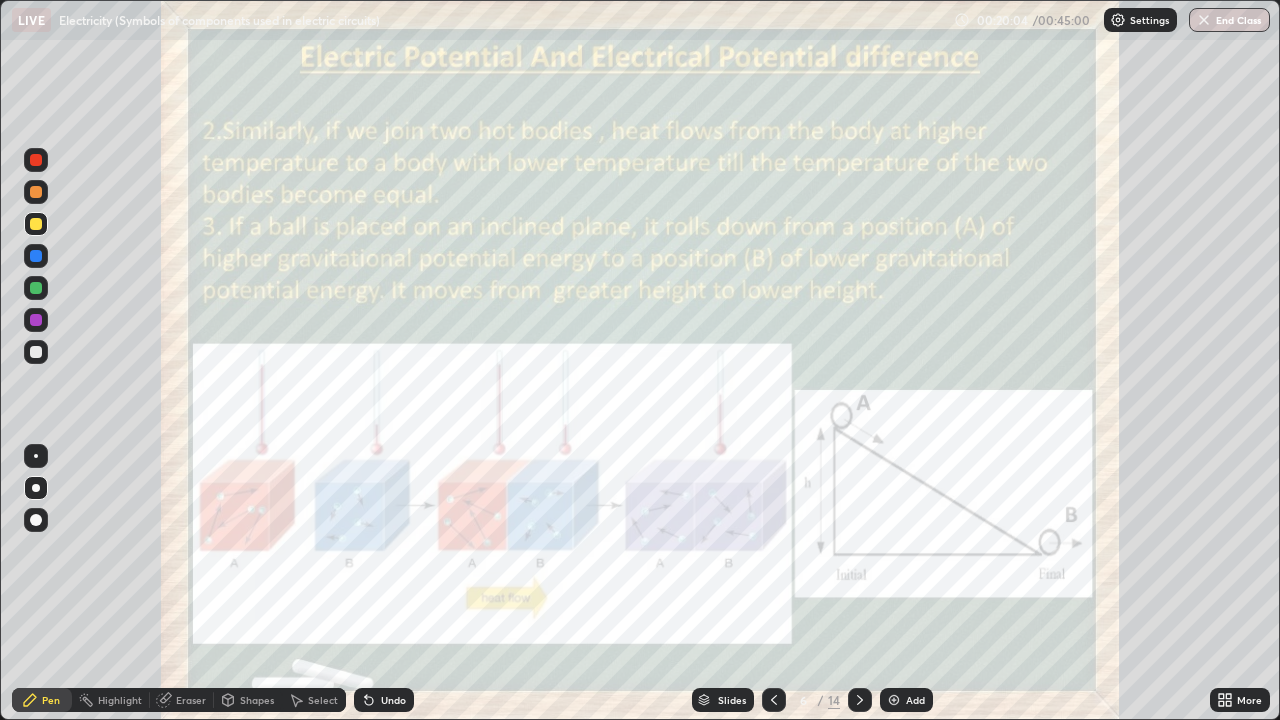 click at bounding box center [860, 700] 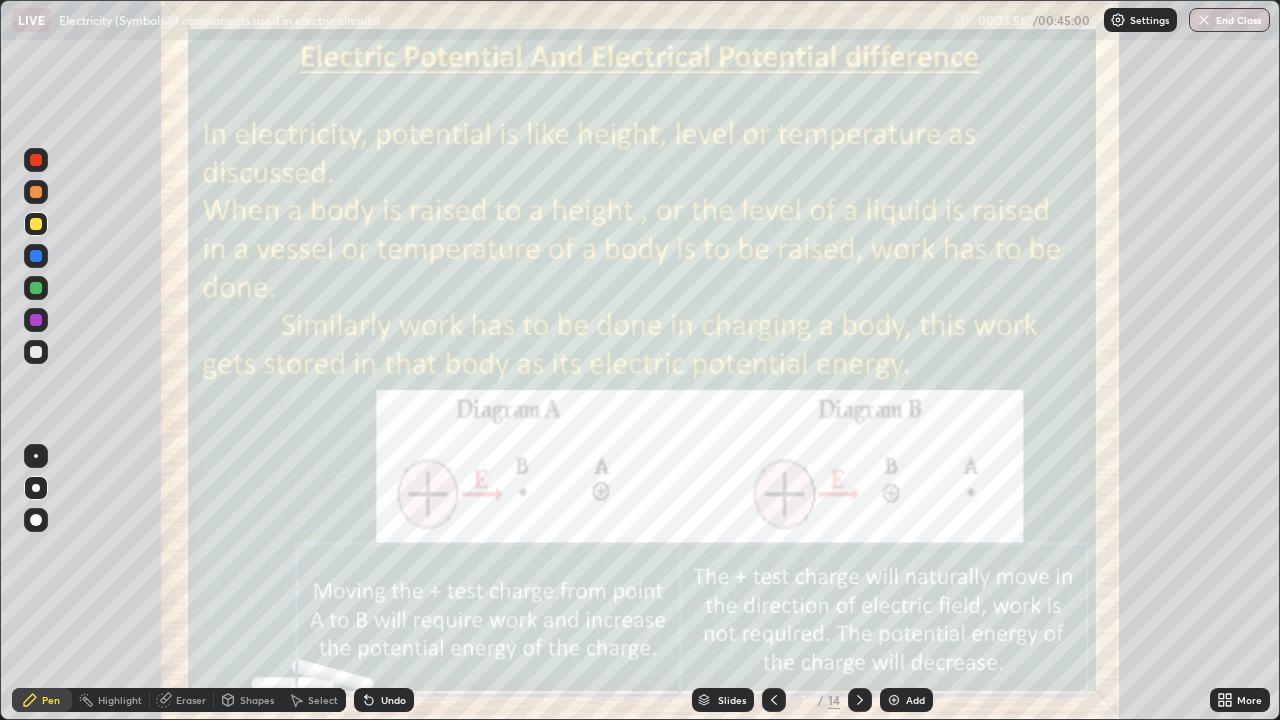click 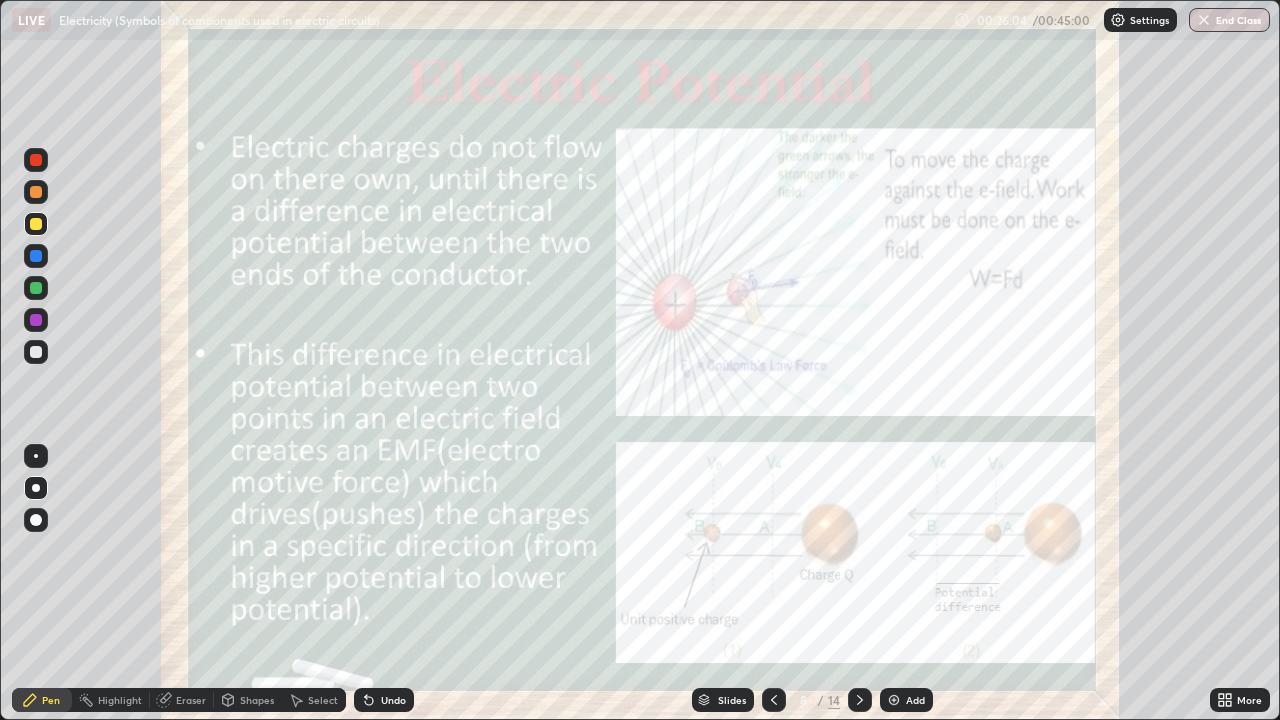 click 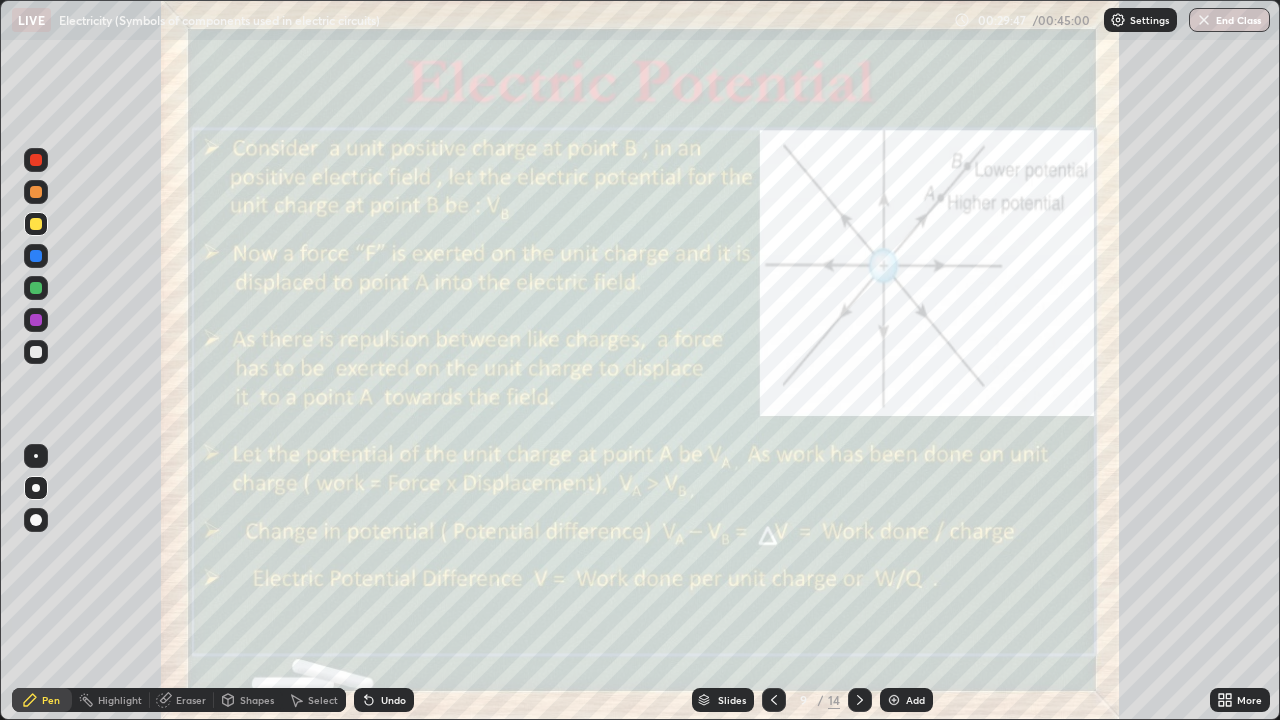 click 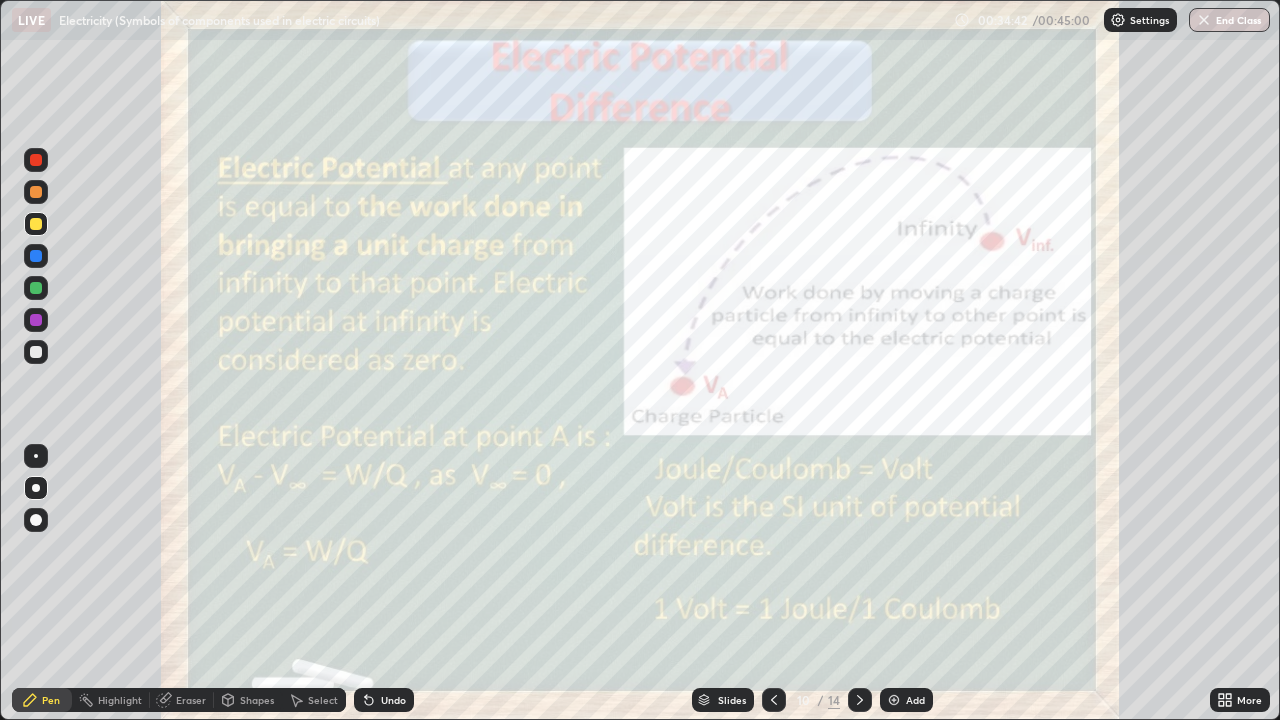 click on "14" at bounding box center [834, 700] 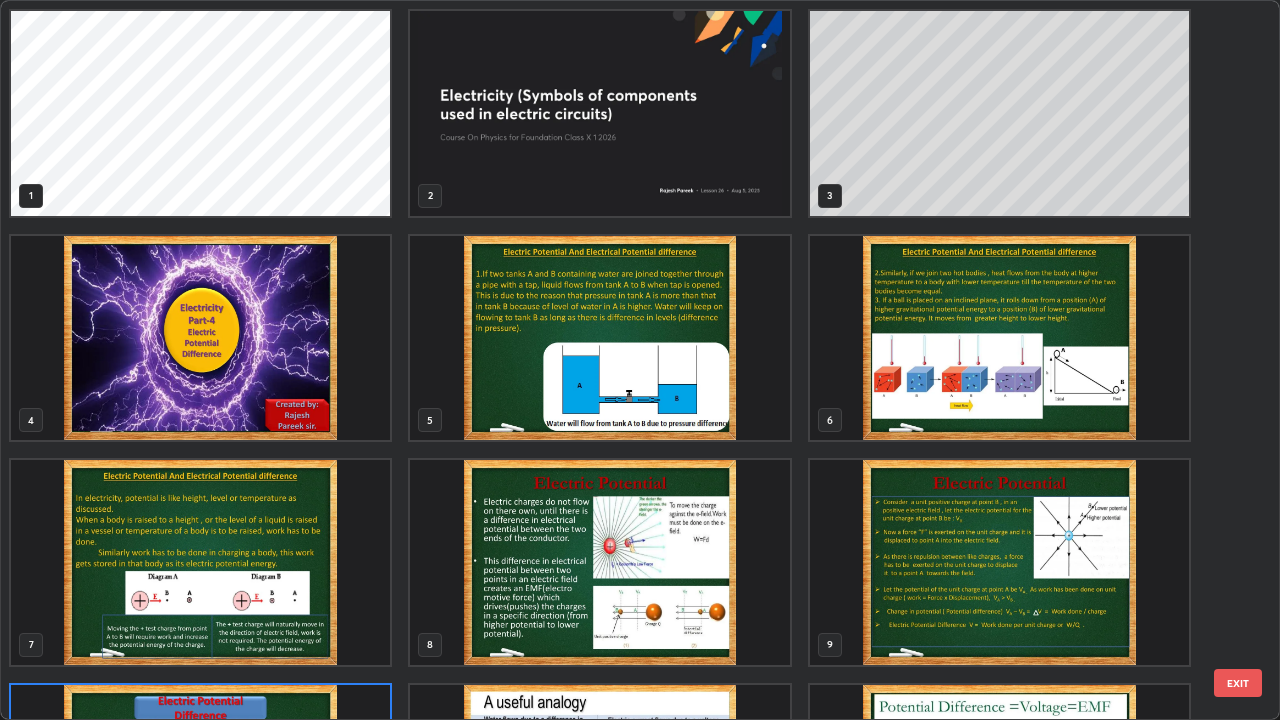 scroll, scrollTop: 180, scrollLeft: 0, axis: vertical 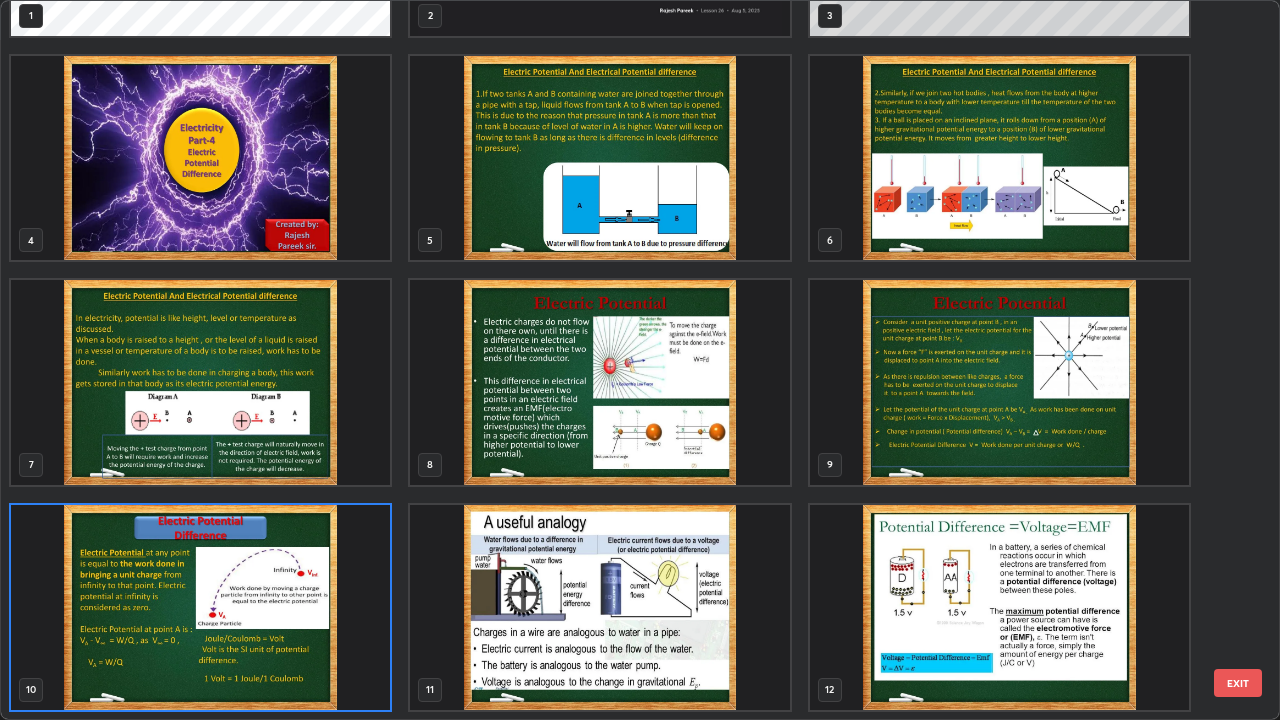 click at bounding box center (999, 382) 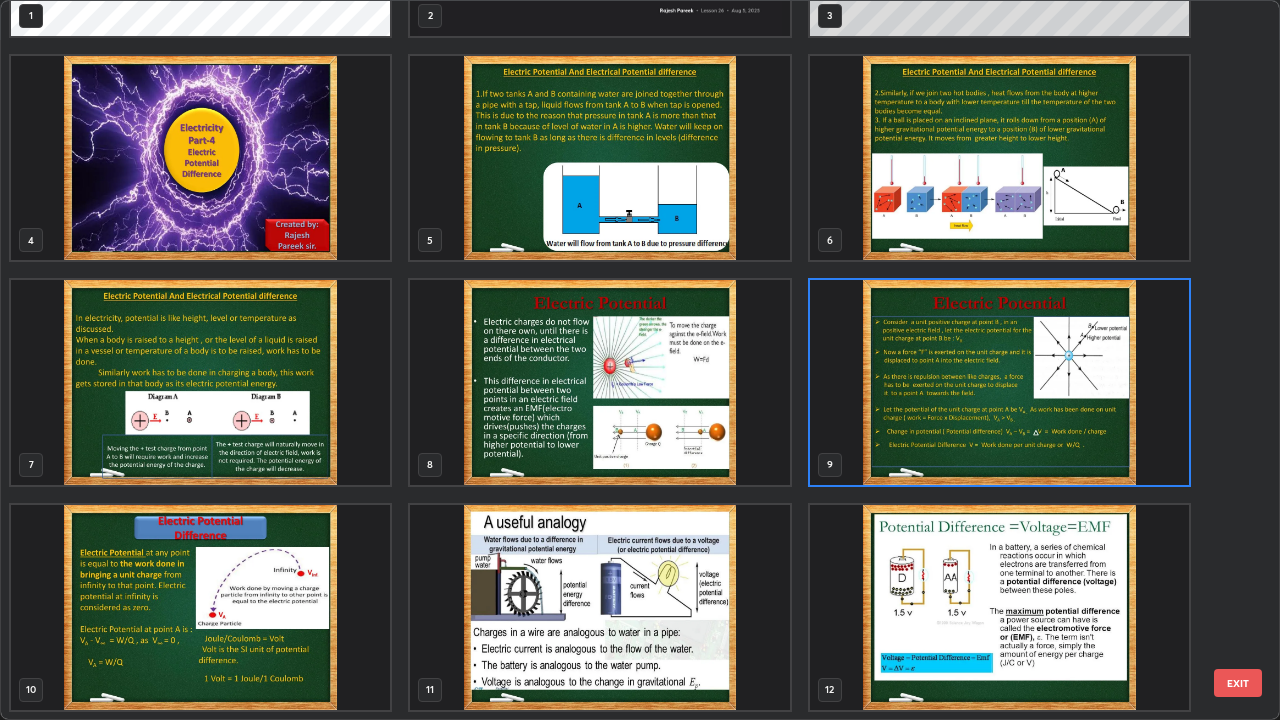 click at bounding box center [999, 382] 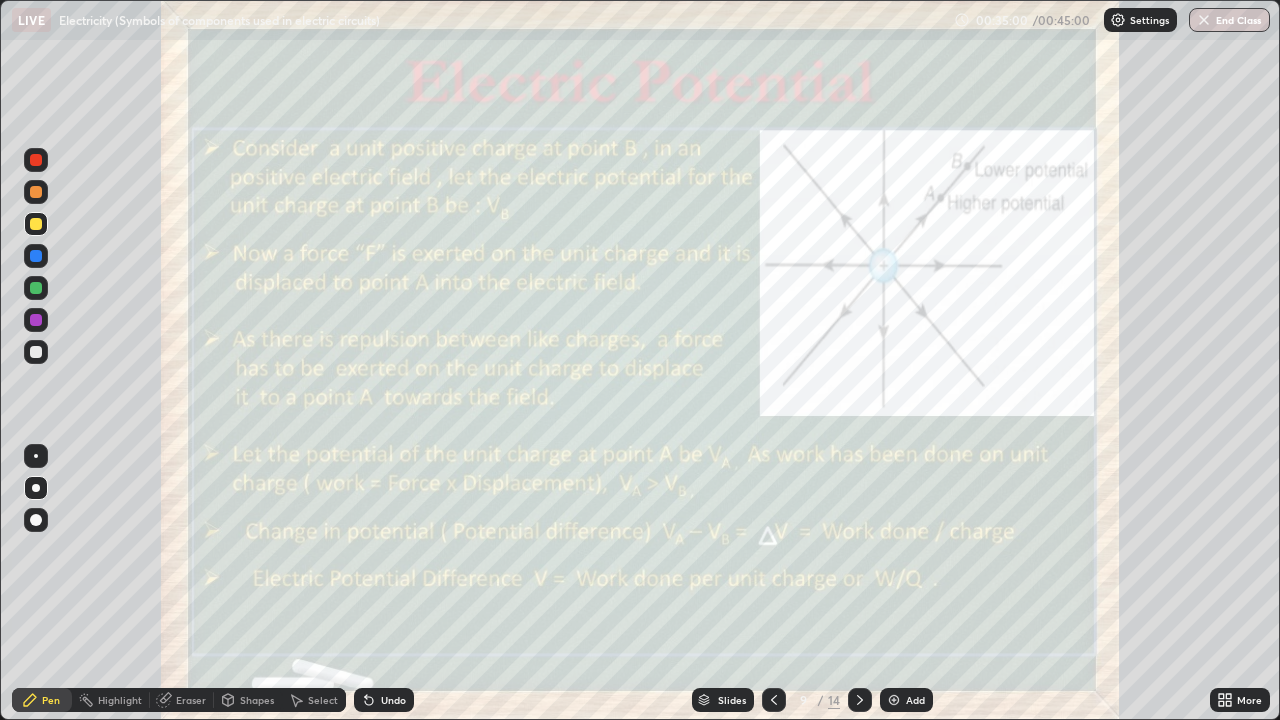 click at bounding box center (999, 382) 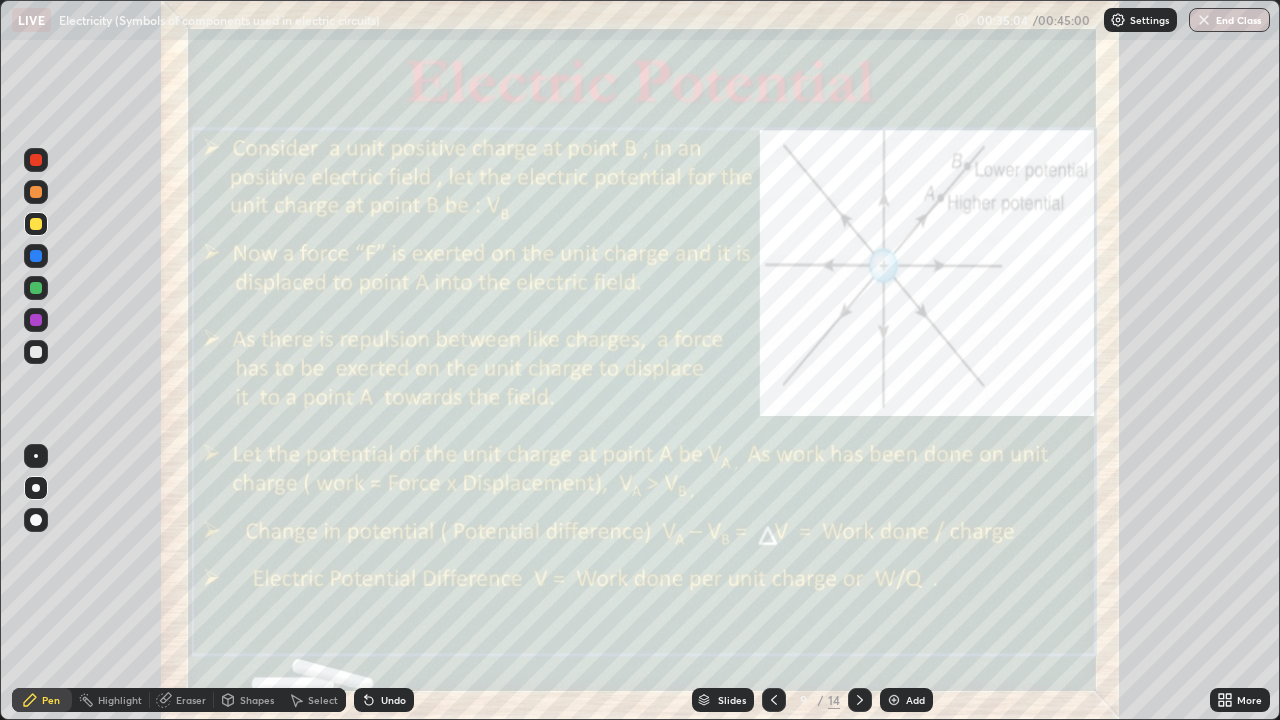 click 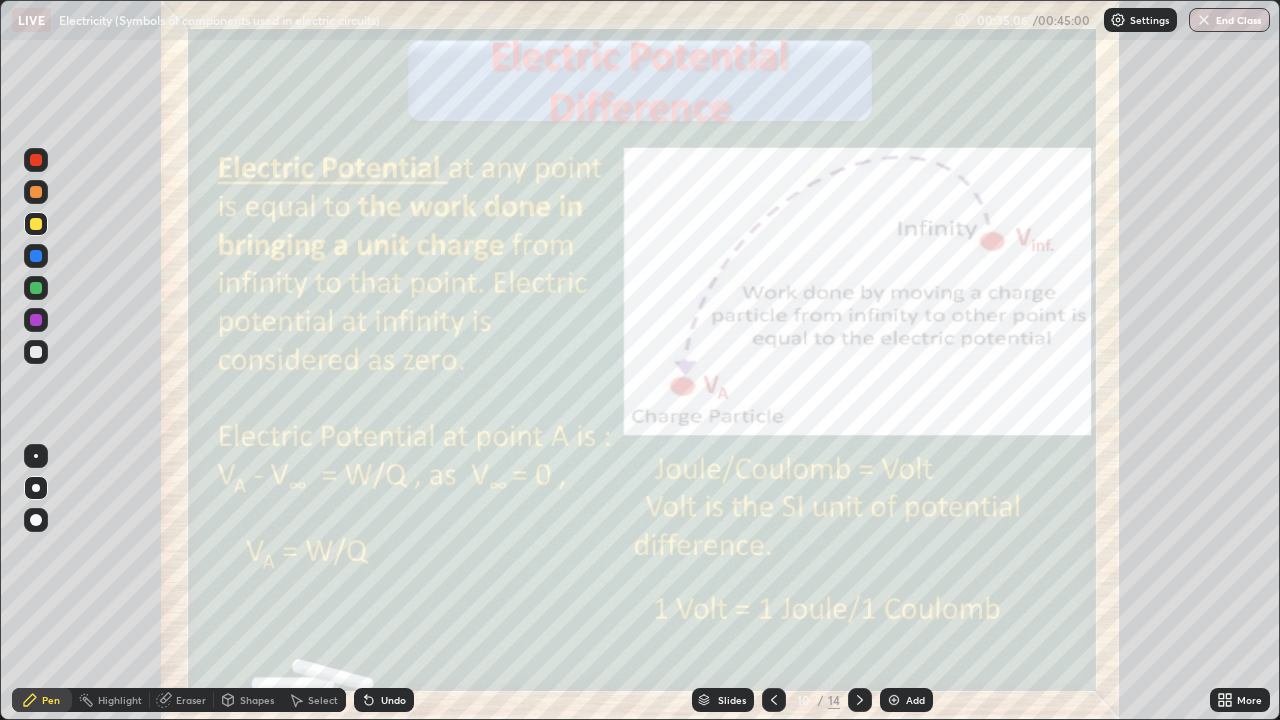 click 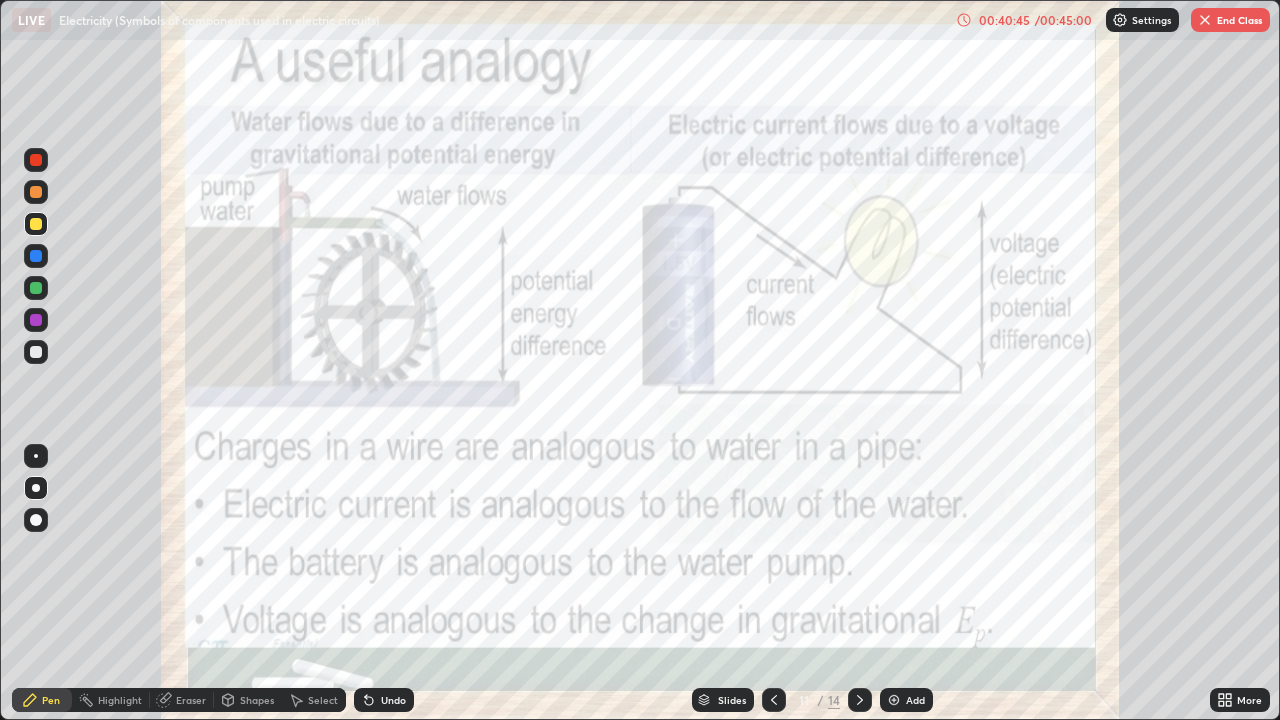 click 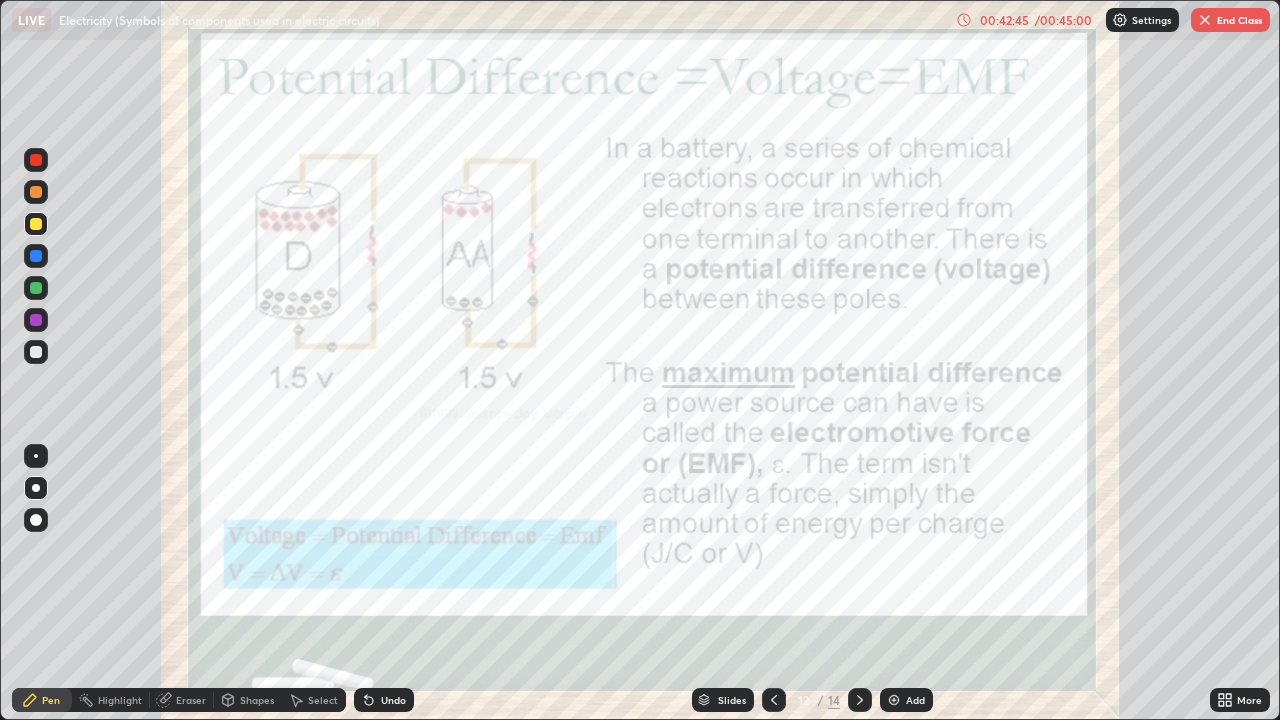 click at bounding box center (860, 700) 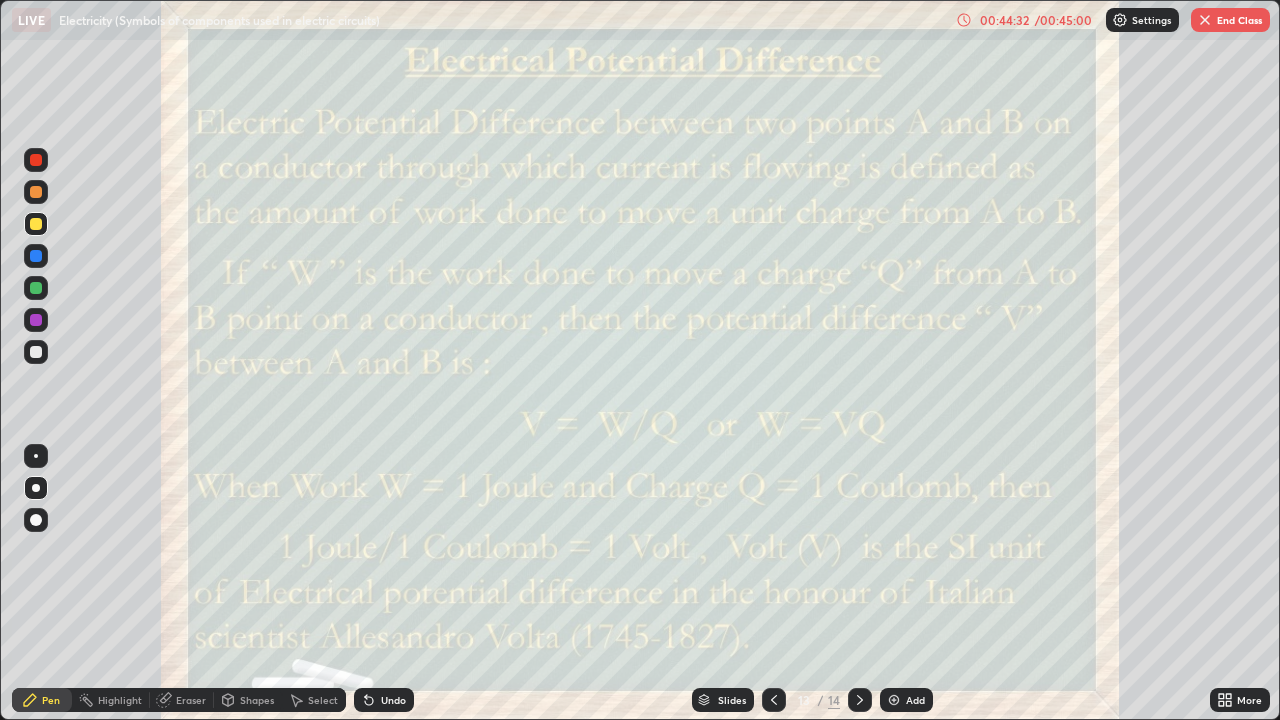 click 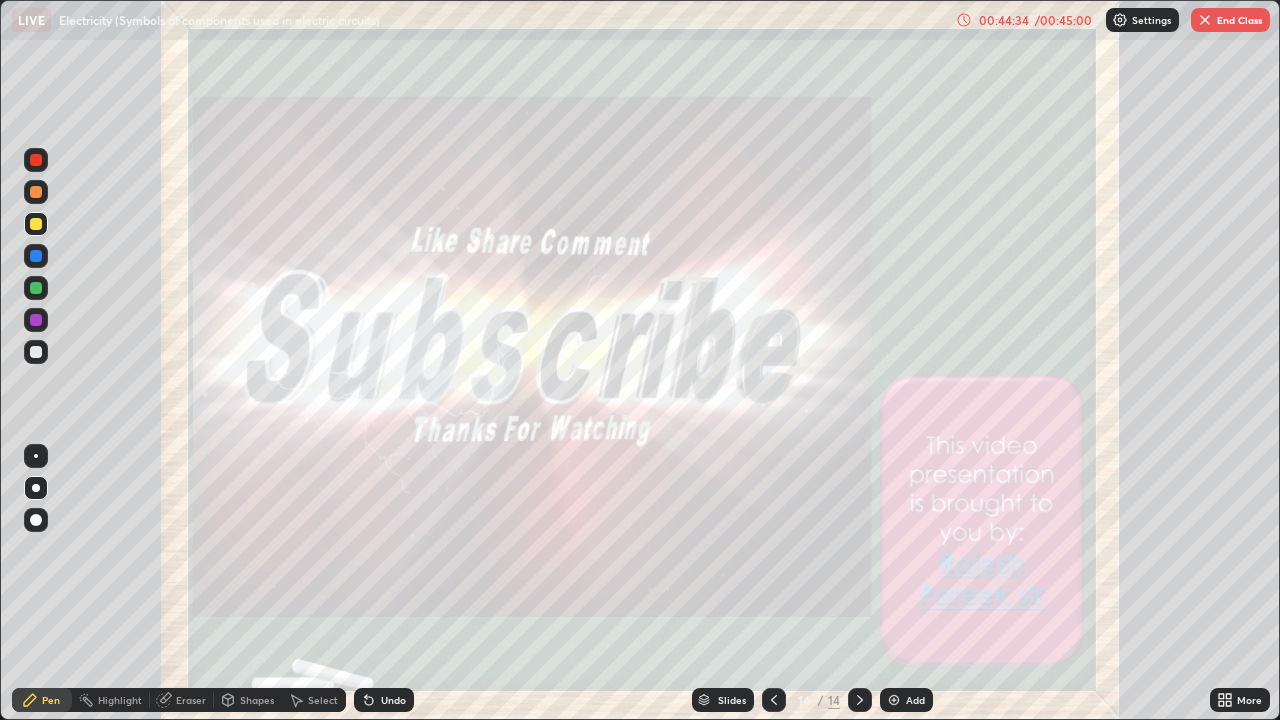 click 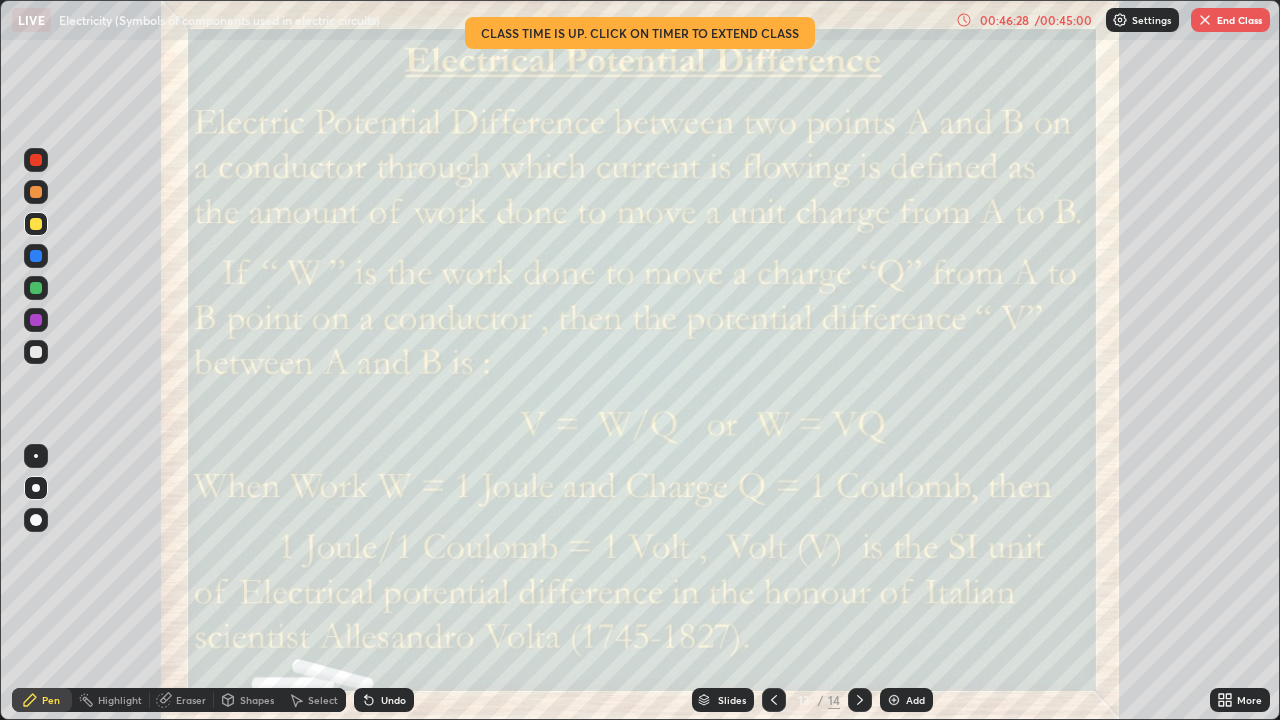 click at bounding box center (894, 700) 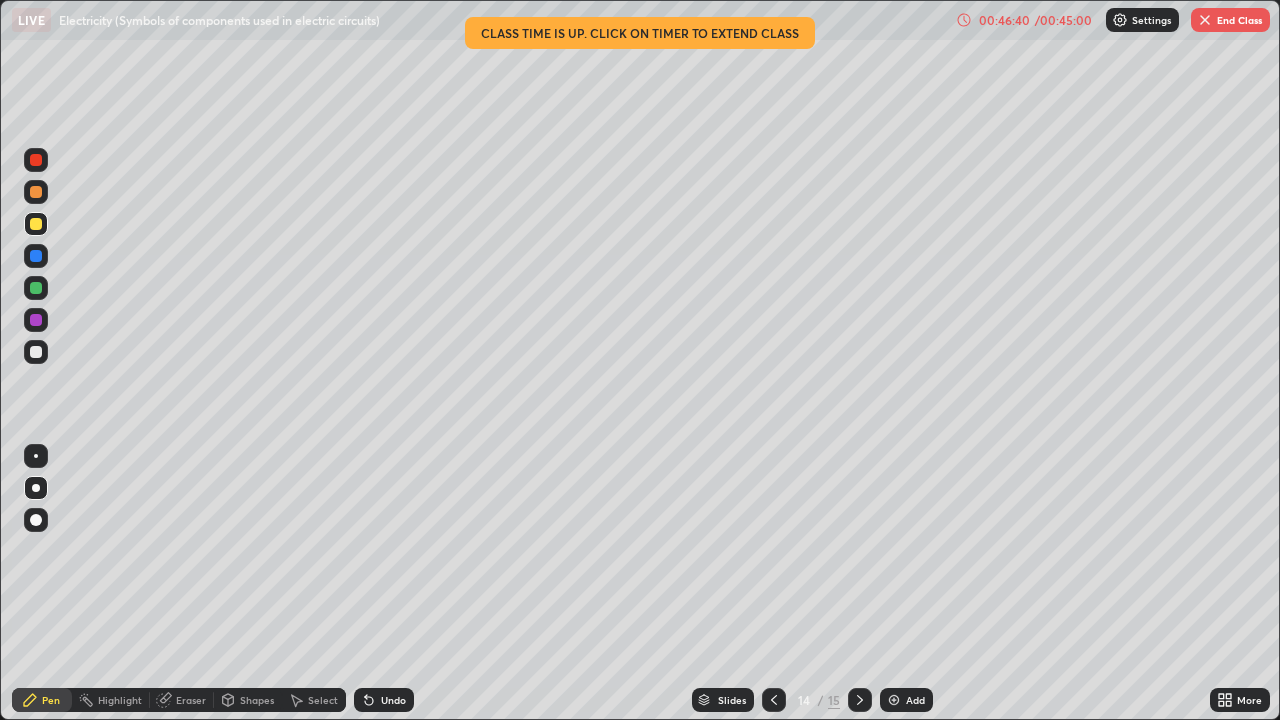 click on "End Class" at bounding box center [1230, 20] 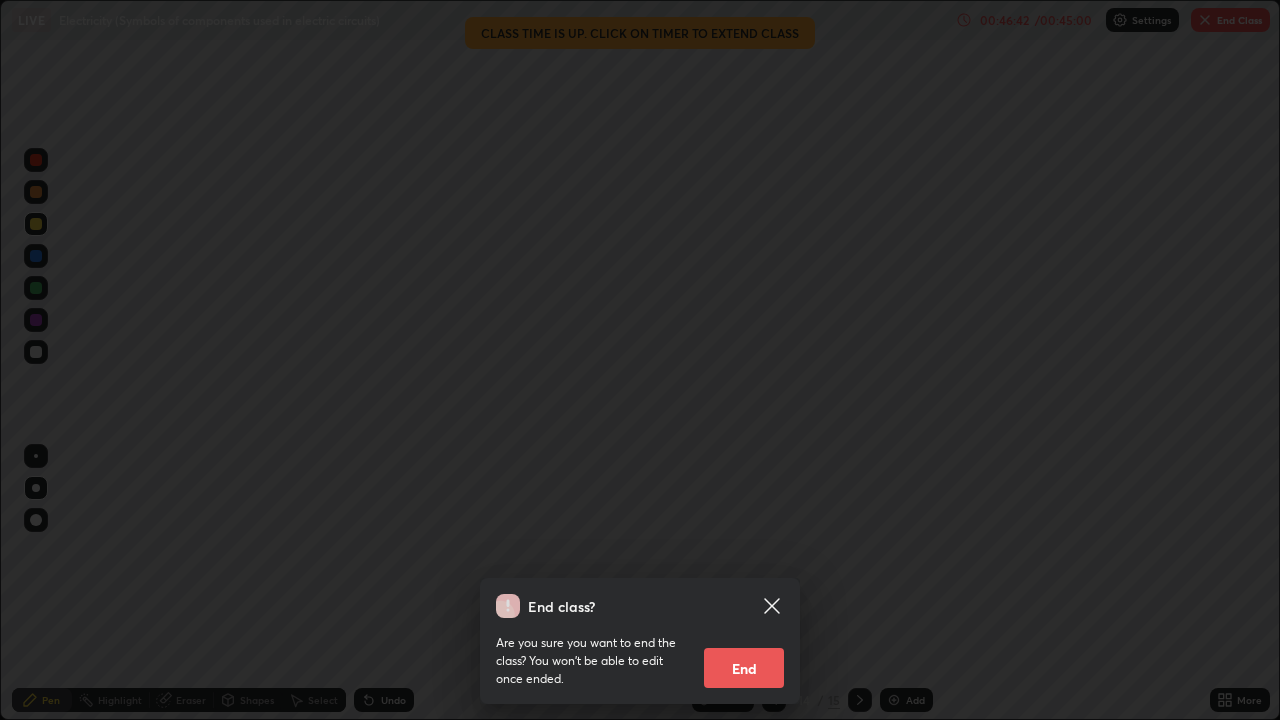 click on "End" at bounding box center [744, 668] 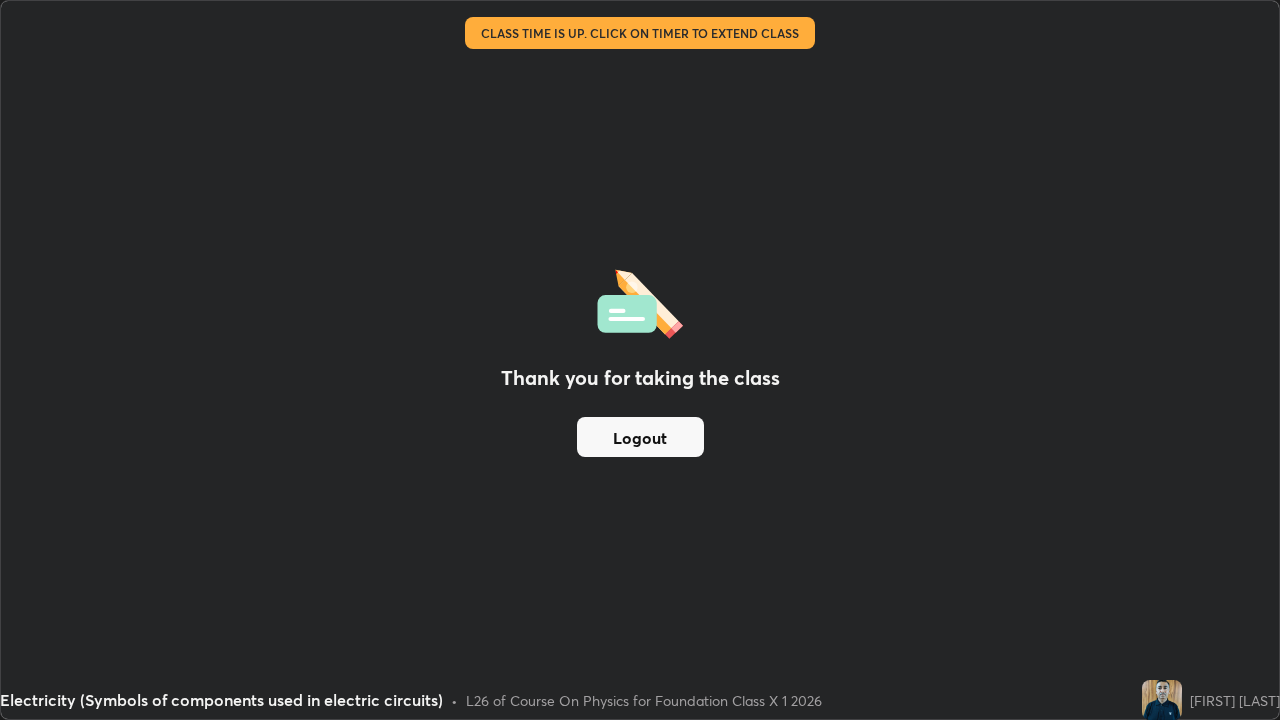 click on "Thank you for taking the class Logout" at bounding box center (640, 360) 